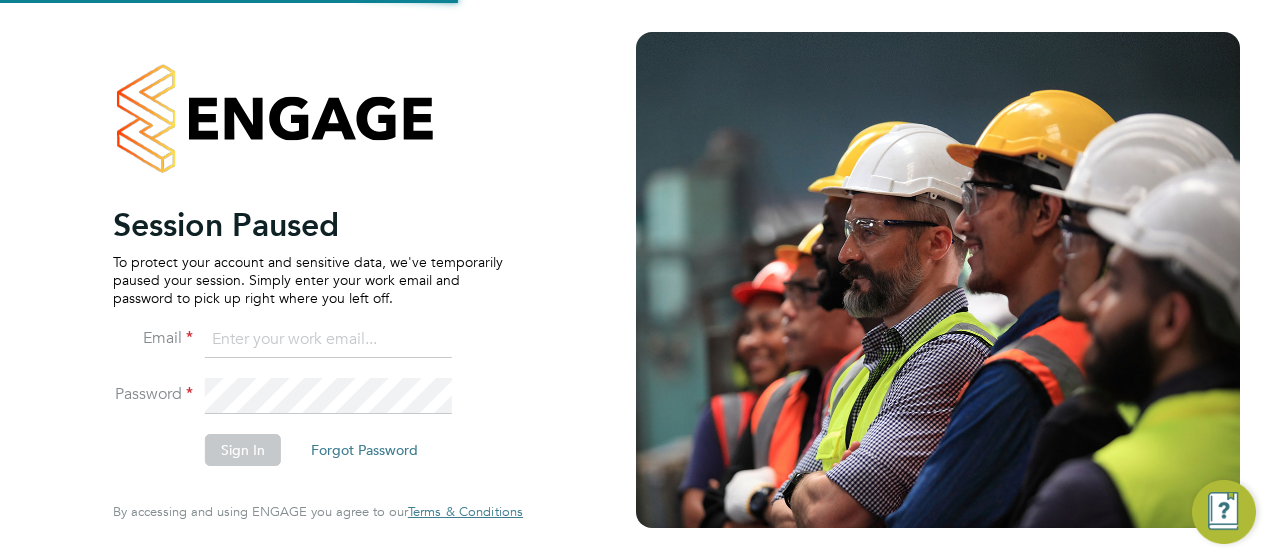 scroll, scrollTop: 0, scrollLeft: 0, axis: both 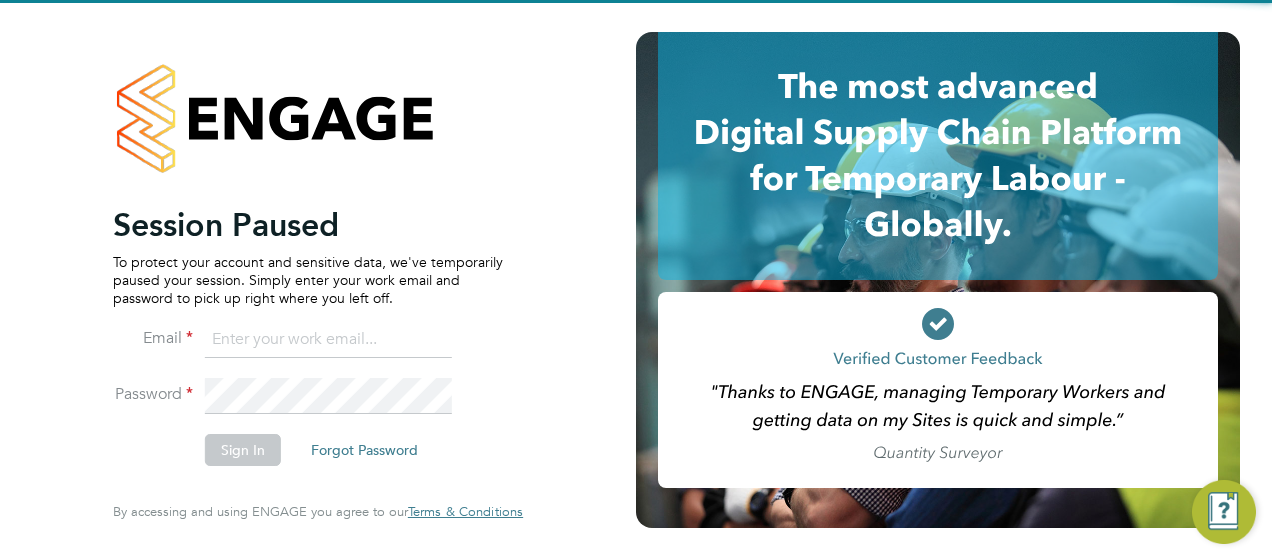 type on "[EMAIL]" 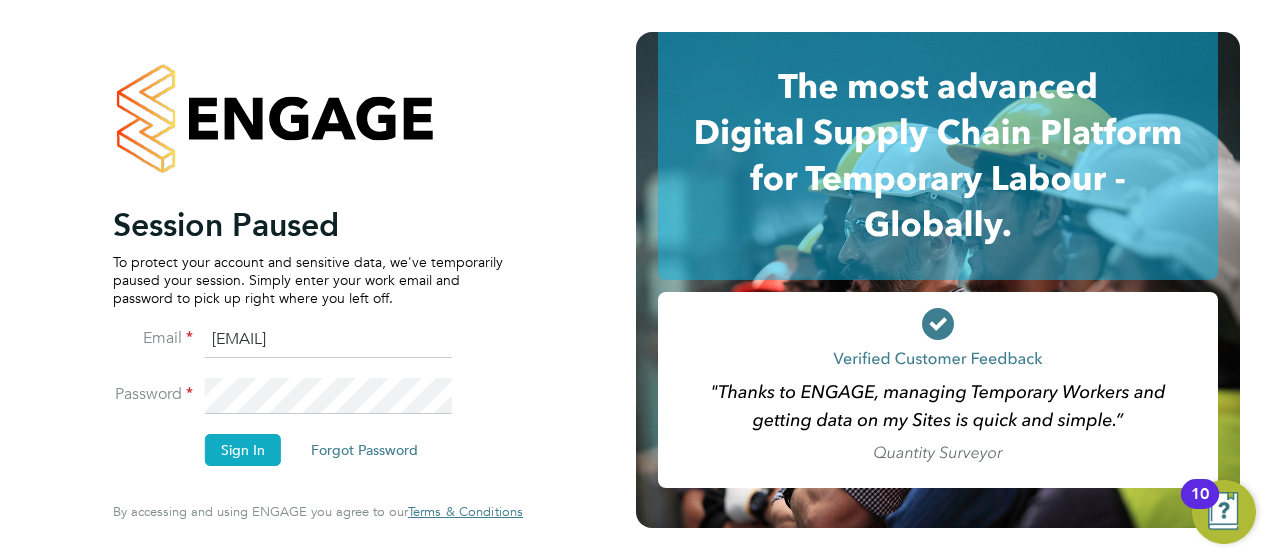 click on "Sign In" 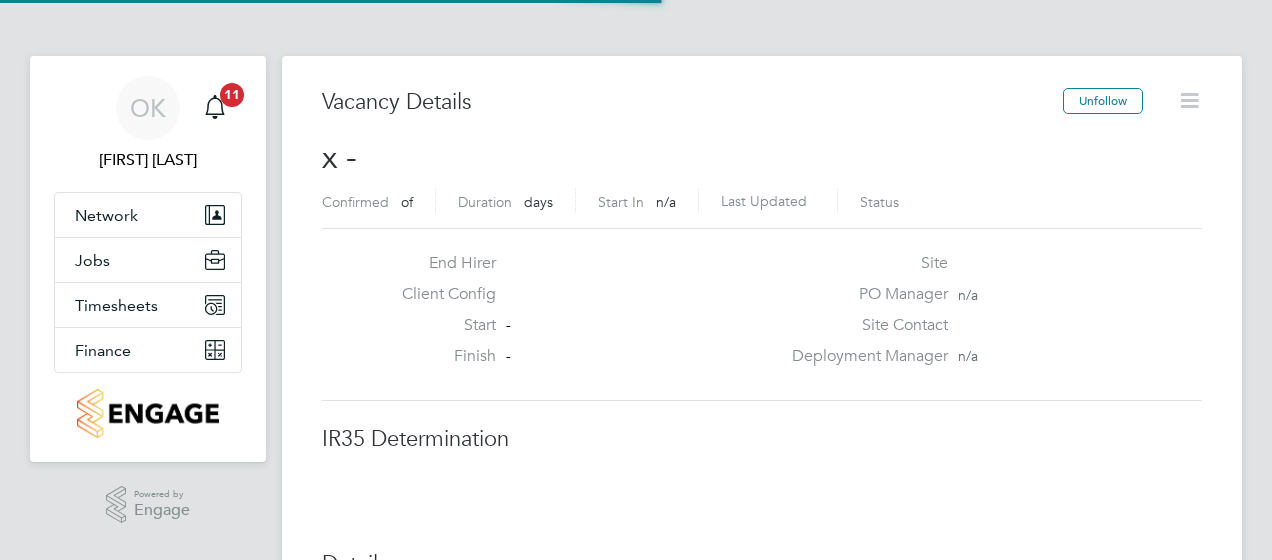 scroll, scrollTop: 0, scrollLeft: 0, axis: both 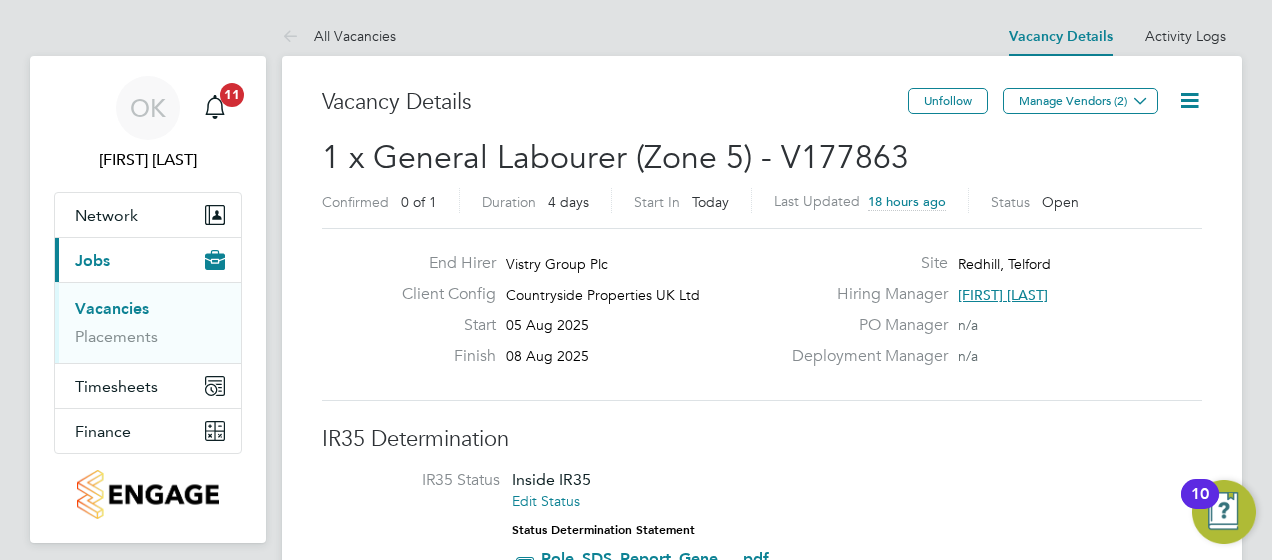 click on "Vacancies" at bounding box center [112, 308] 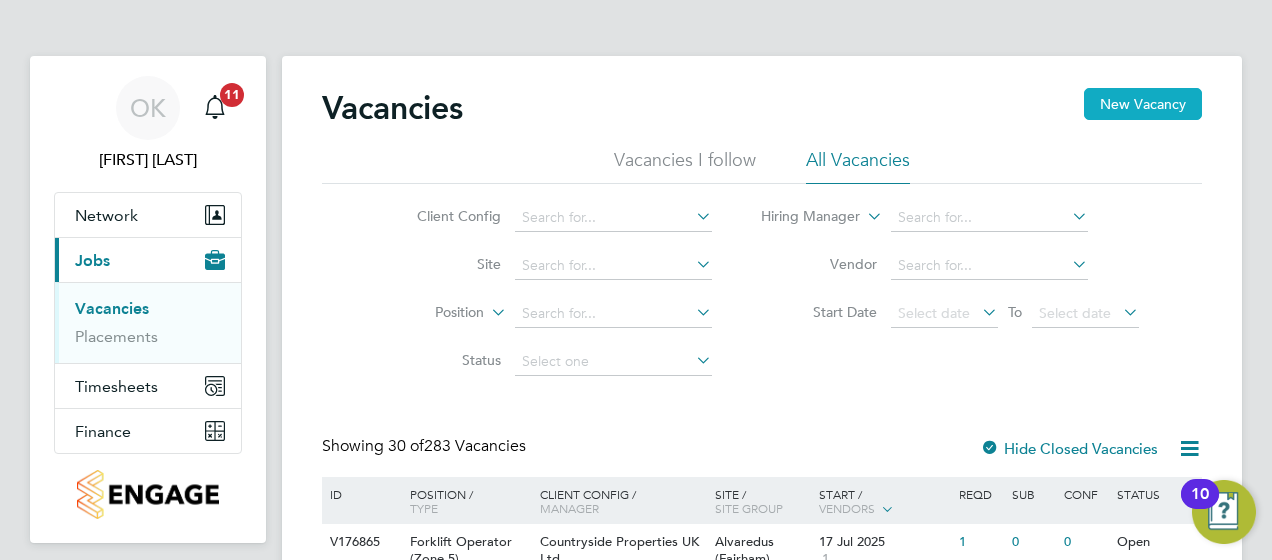 click on "New Vacancy" 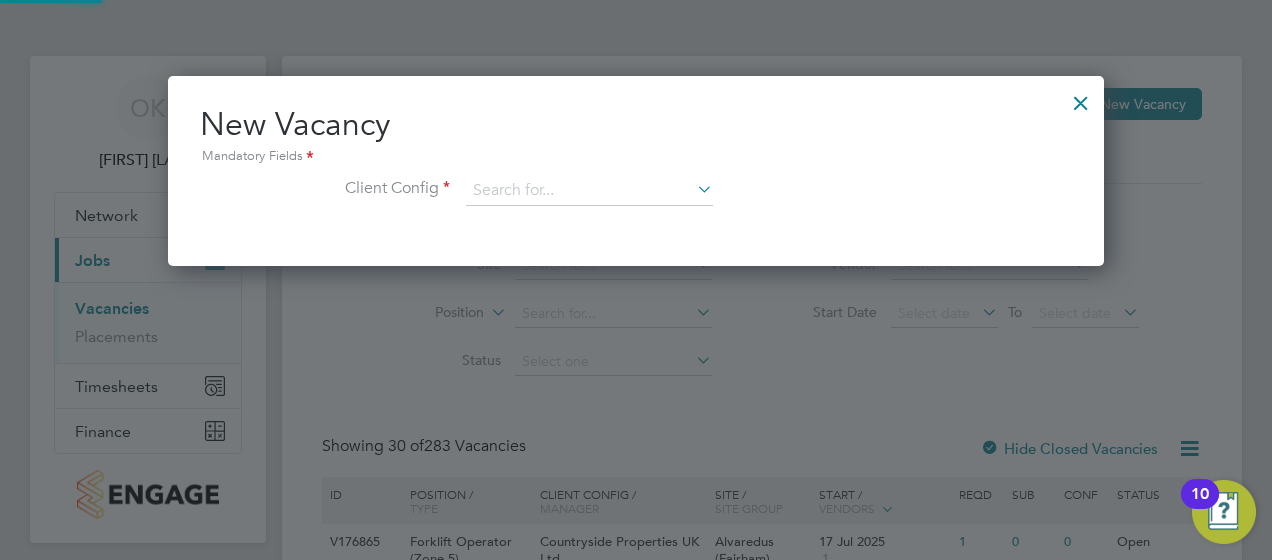scroll, scrollTop: 10, scrollLeft: 10, axis: both 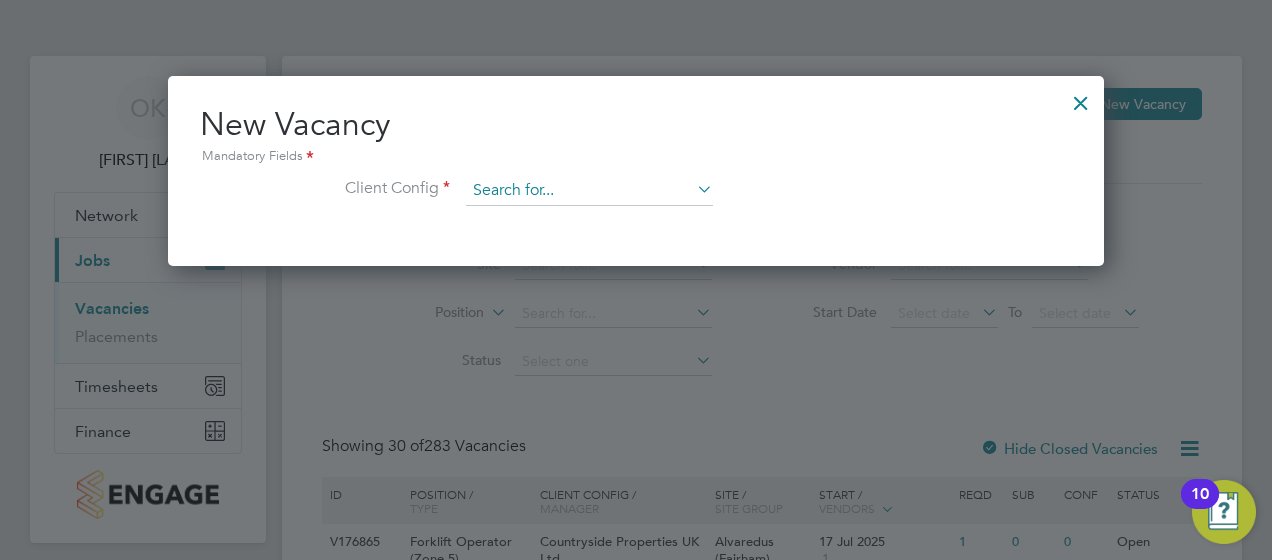 click at bounding box center (589, 191) 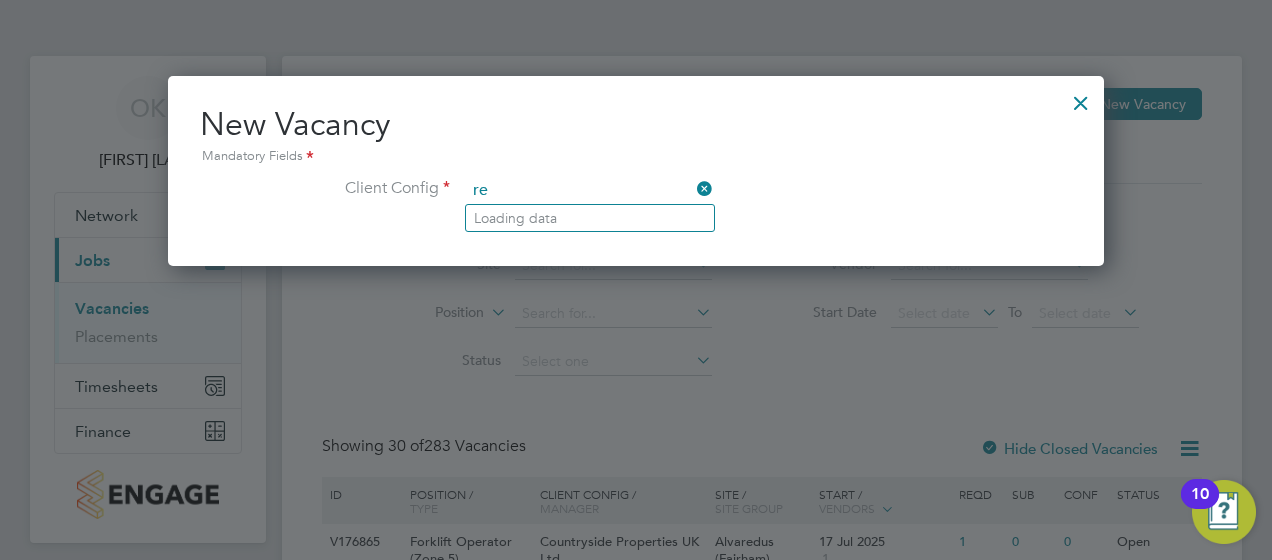 type on "r" 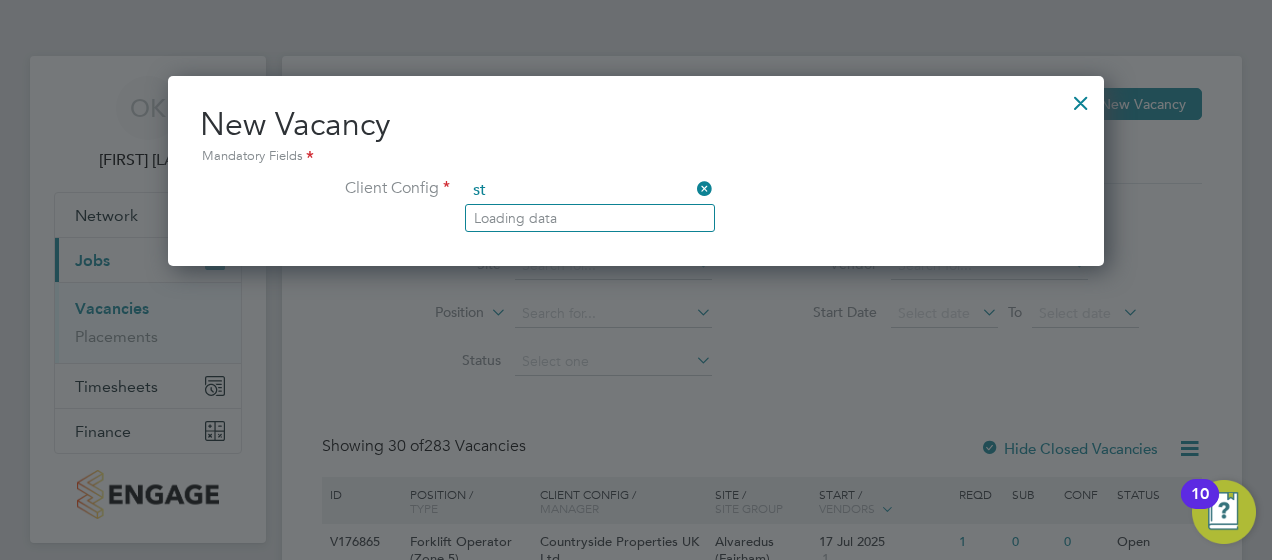 type on "s" 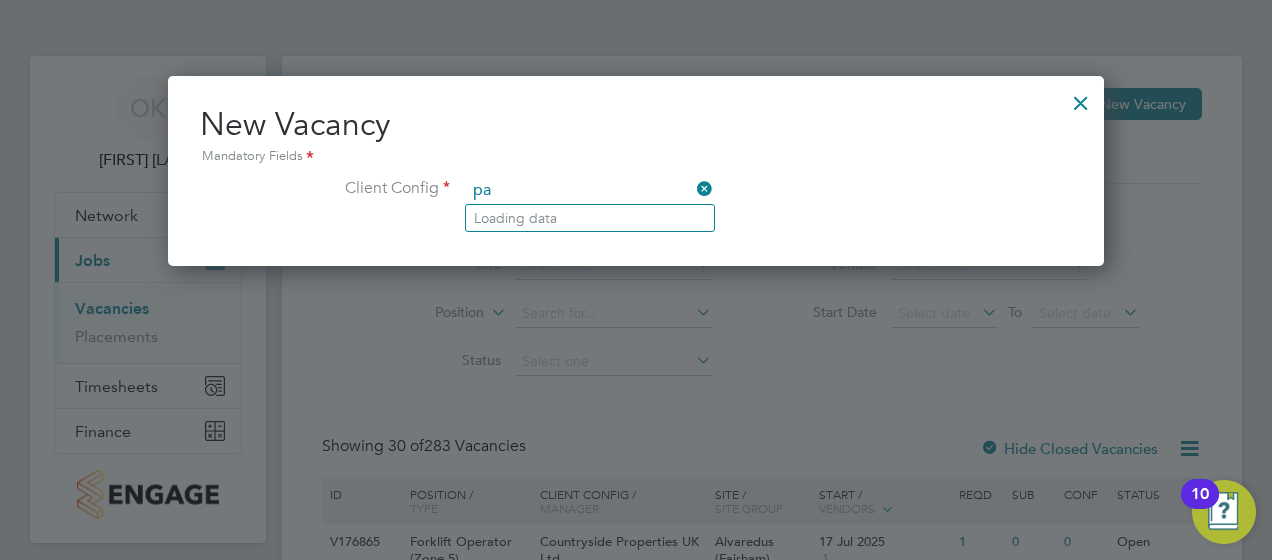 type on "p" 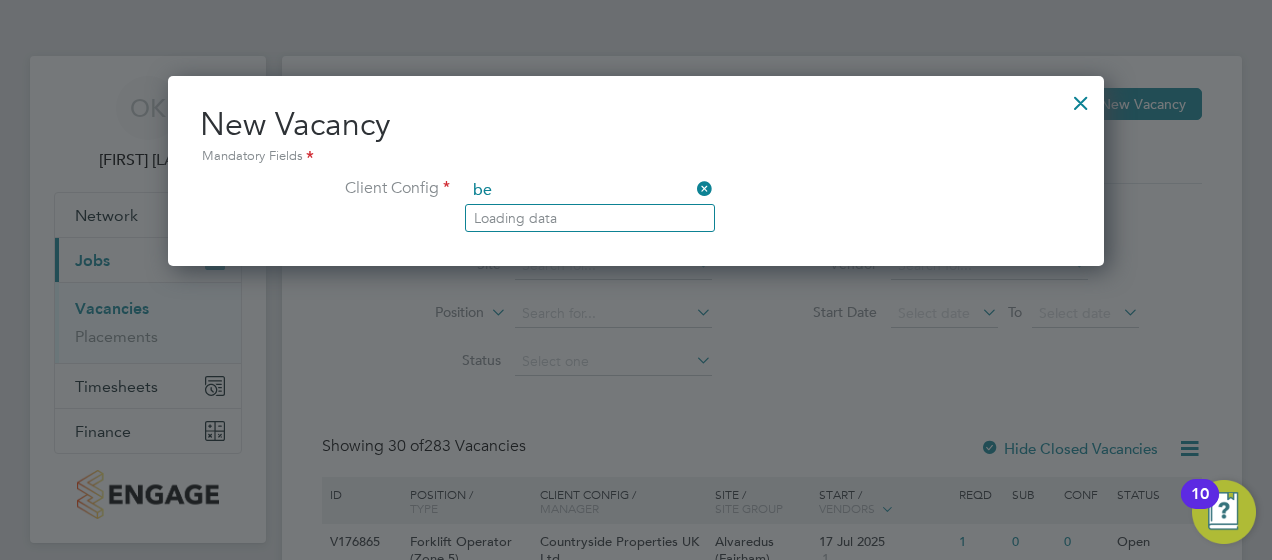 type on "b" 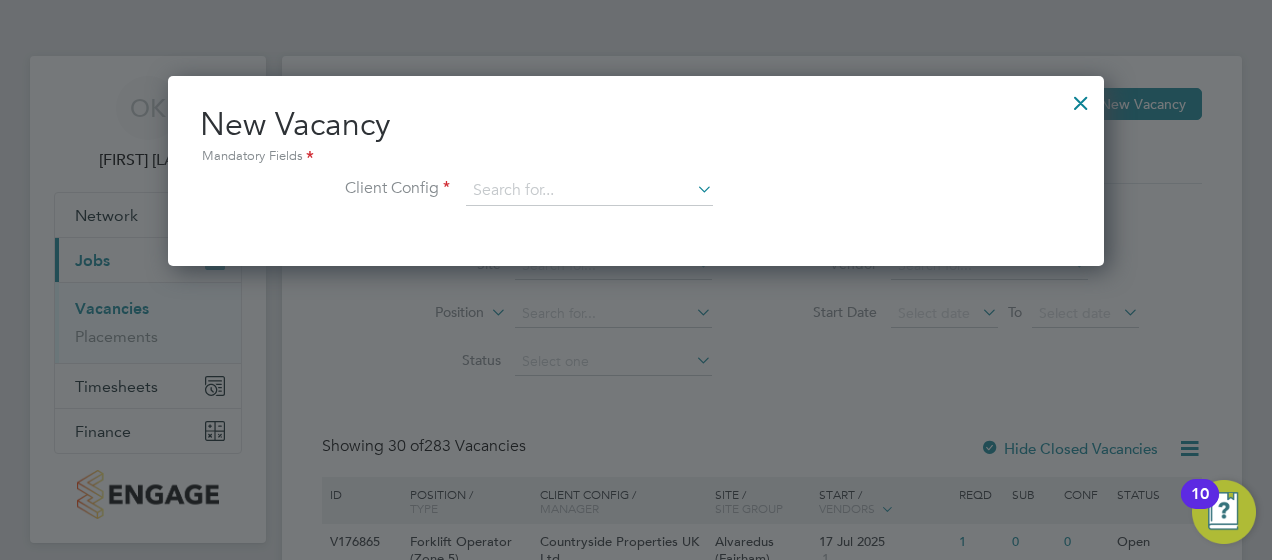 click on "Countryside Properties UK Ltd" 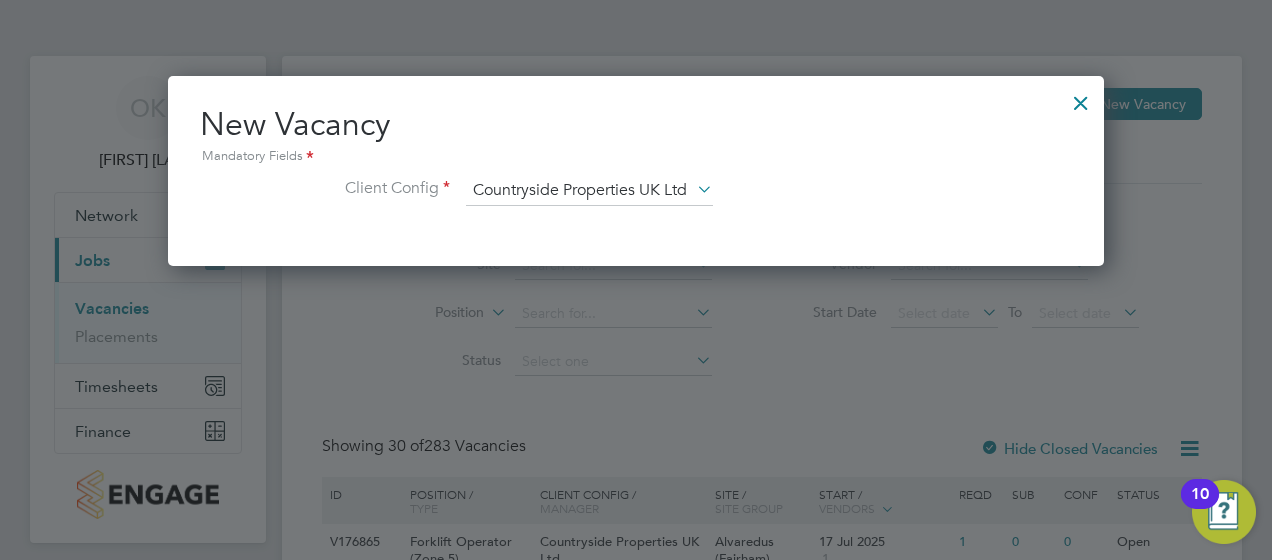 scroll, scrollTop: 10, scrollLeft: 10, axis: both 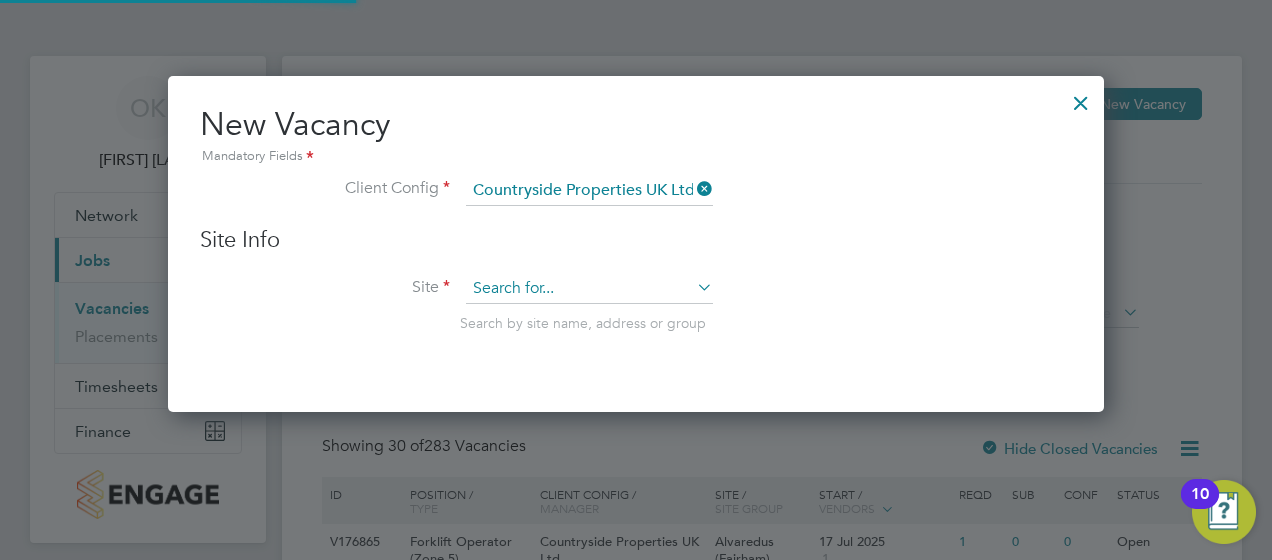 click at bounding box center (589, 289) 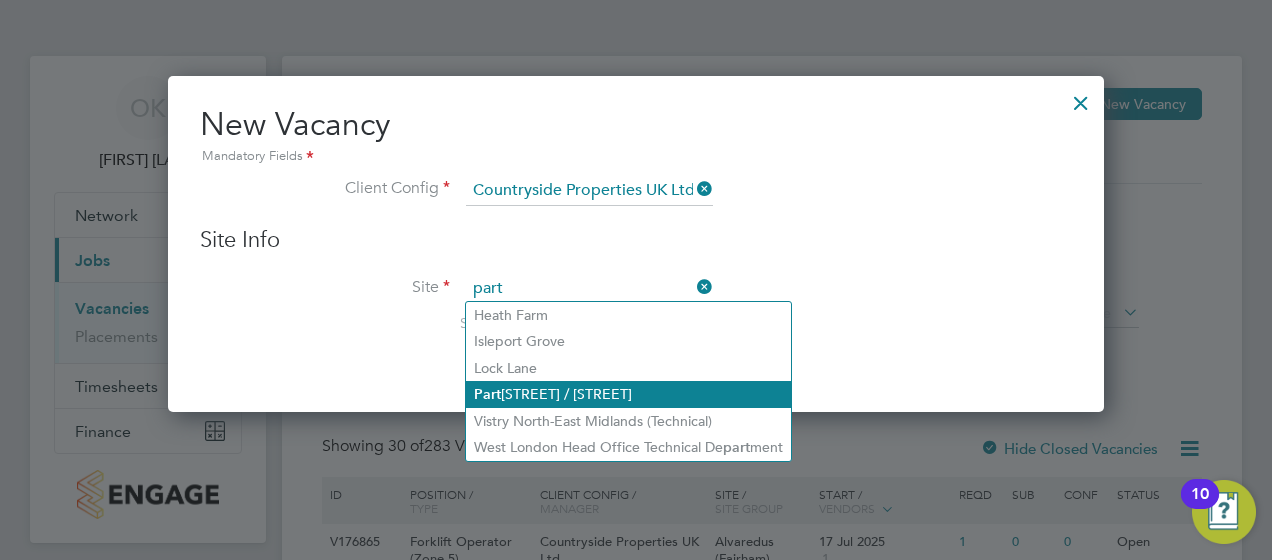 click on "Part ridge Walk / Beacon Side" 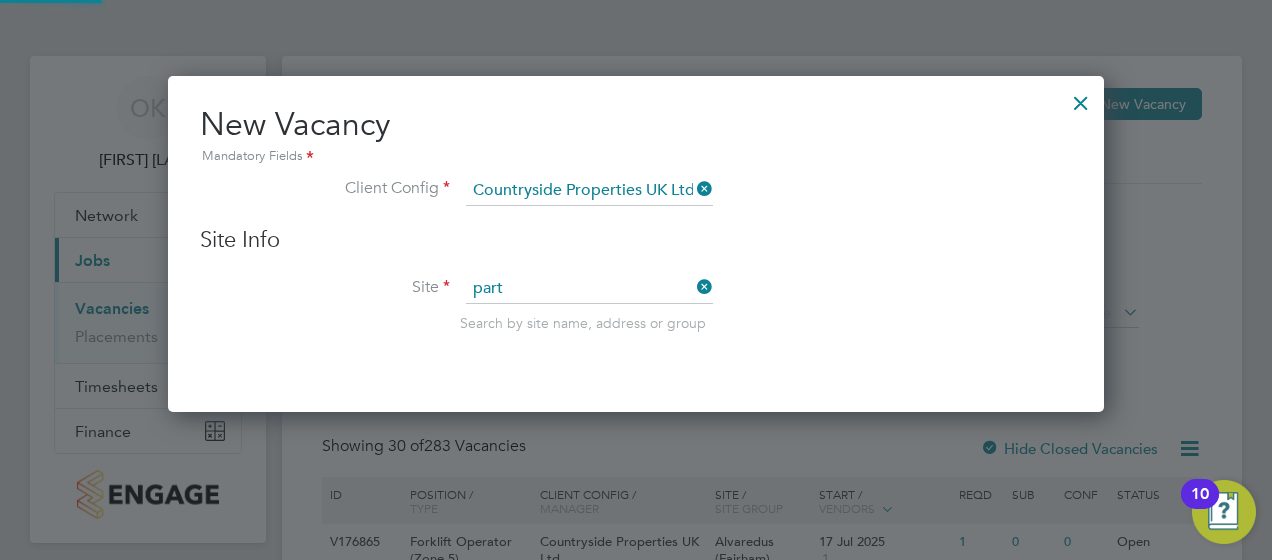 type on "Partridge Walk / Beacon Side" 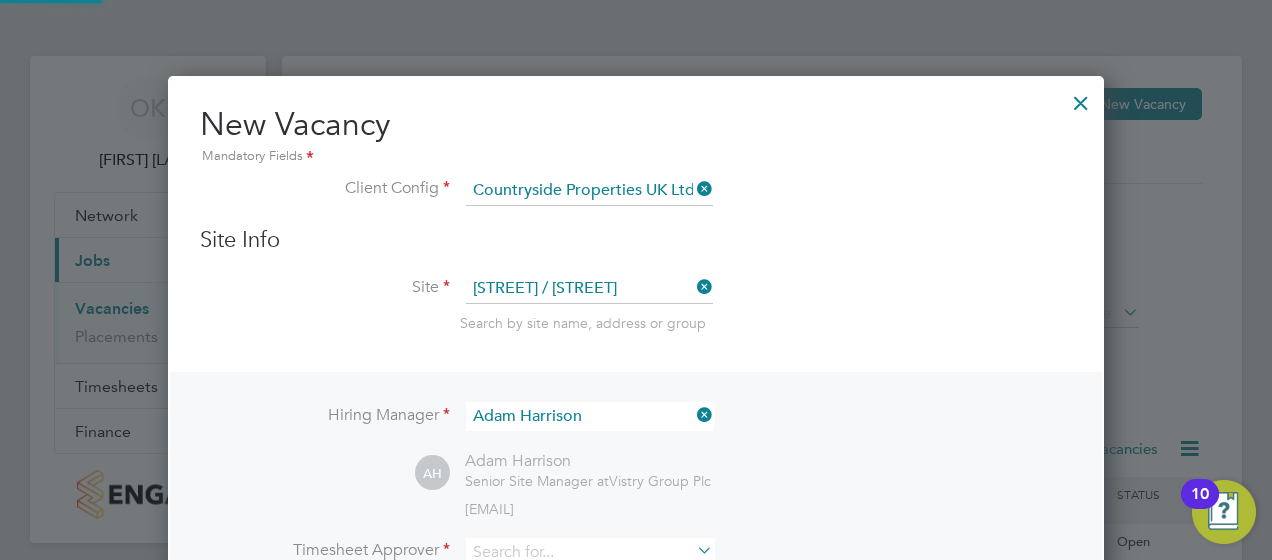 scroll, scrollTop: 10, scrollLeft: 10, axis: both 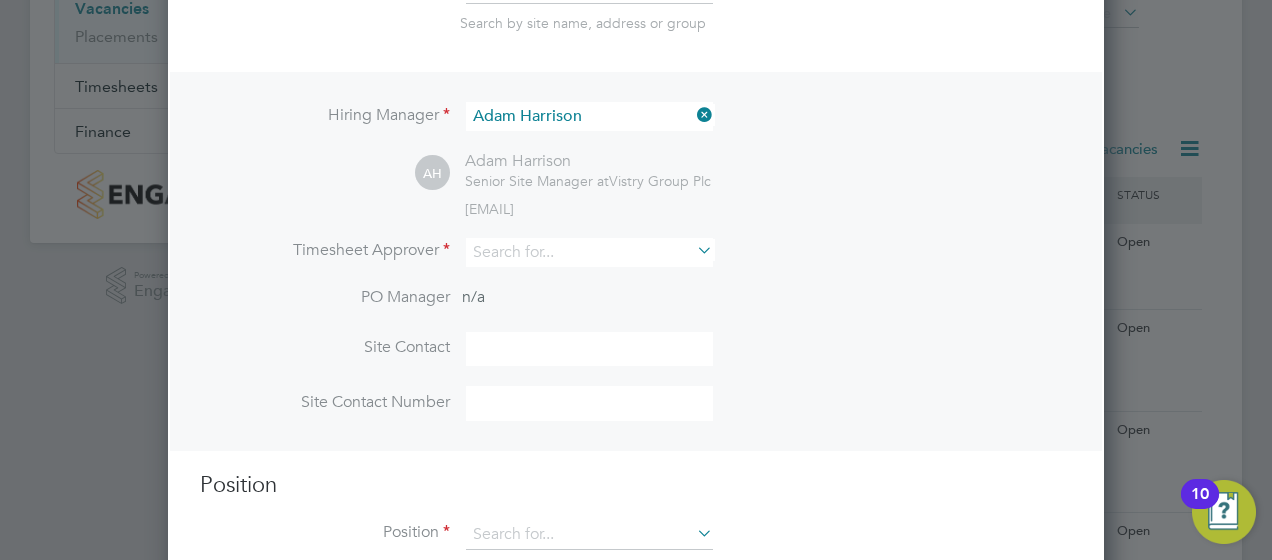 click at bounding box center [693, 115] 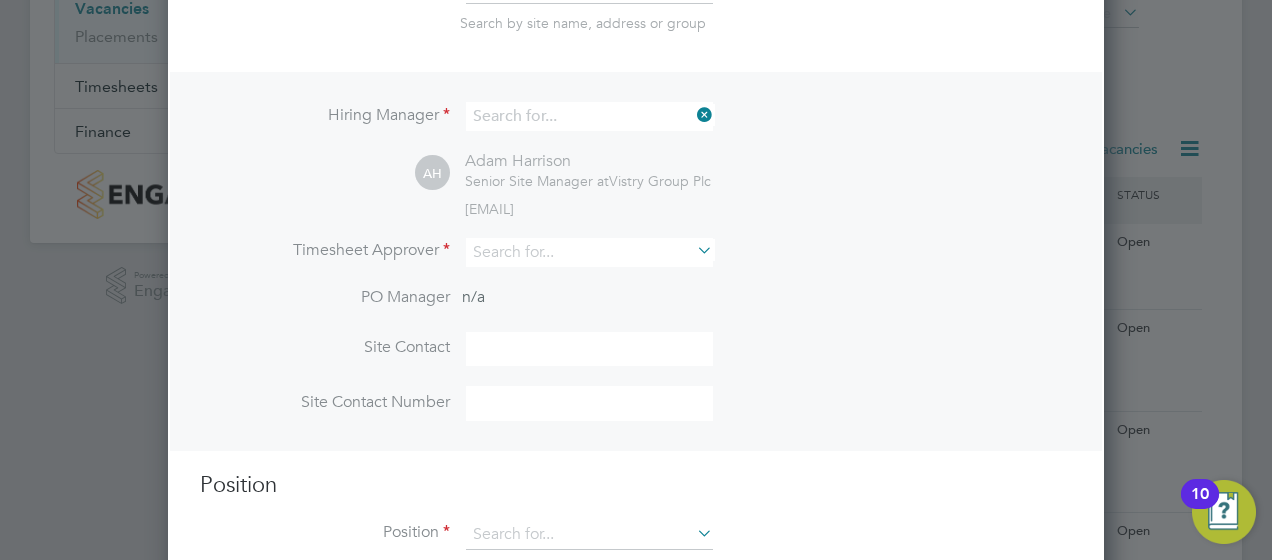 scroll, scrollTop: 744, scrollLeft: 936, axis: both 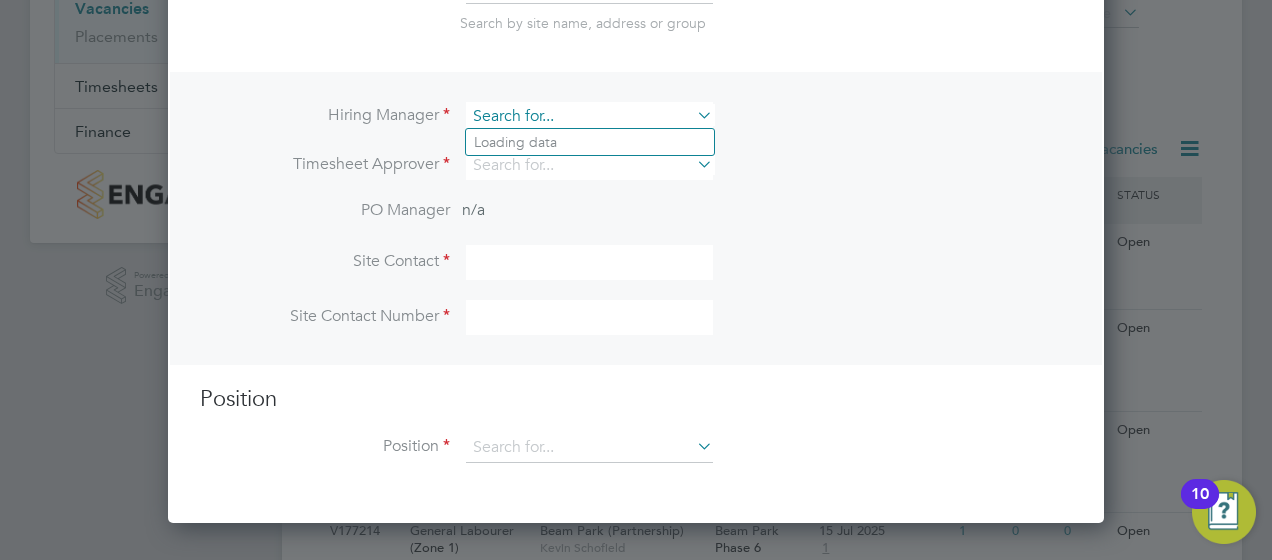 click at bounding box center [589, 116] 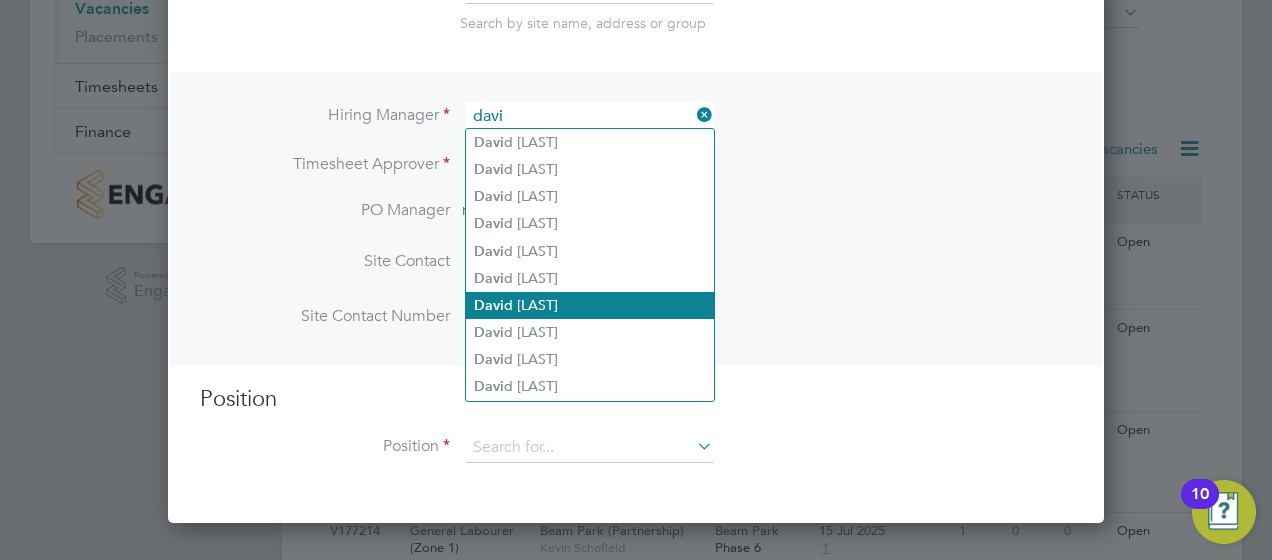 click on "Davi d Dodd" 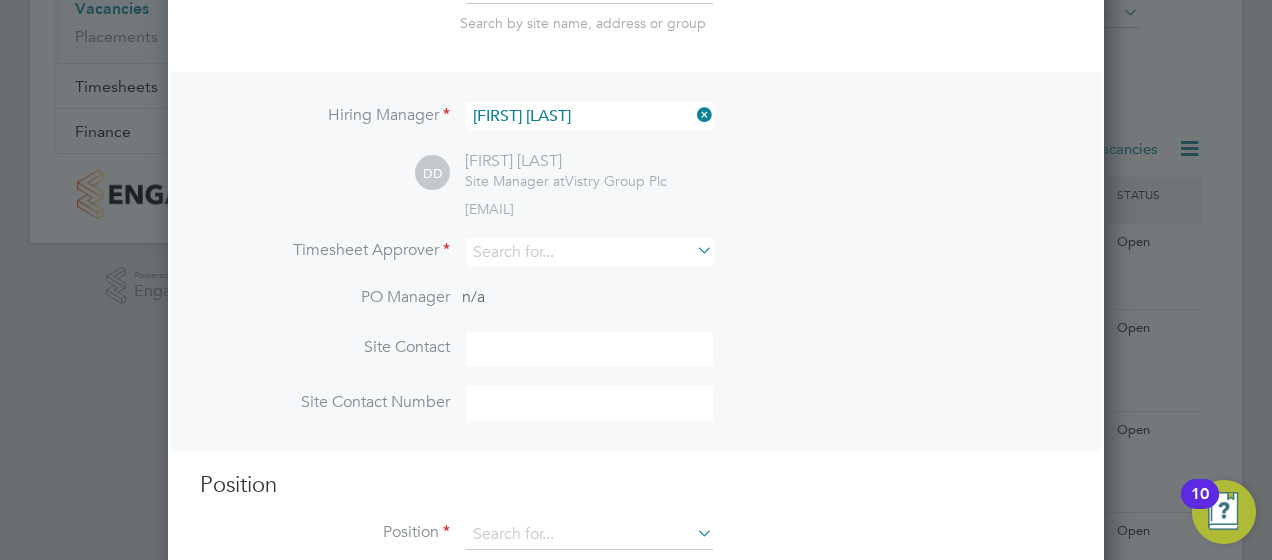 scroll, scrollTop: 10, scrollLeft: 10, axis: both 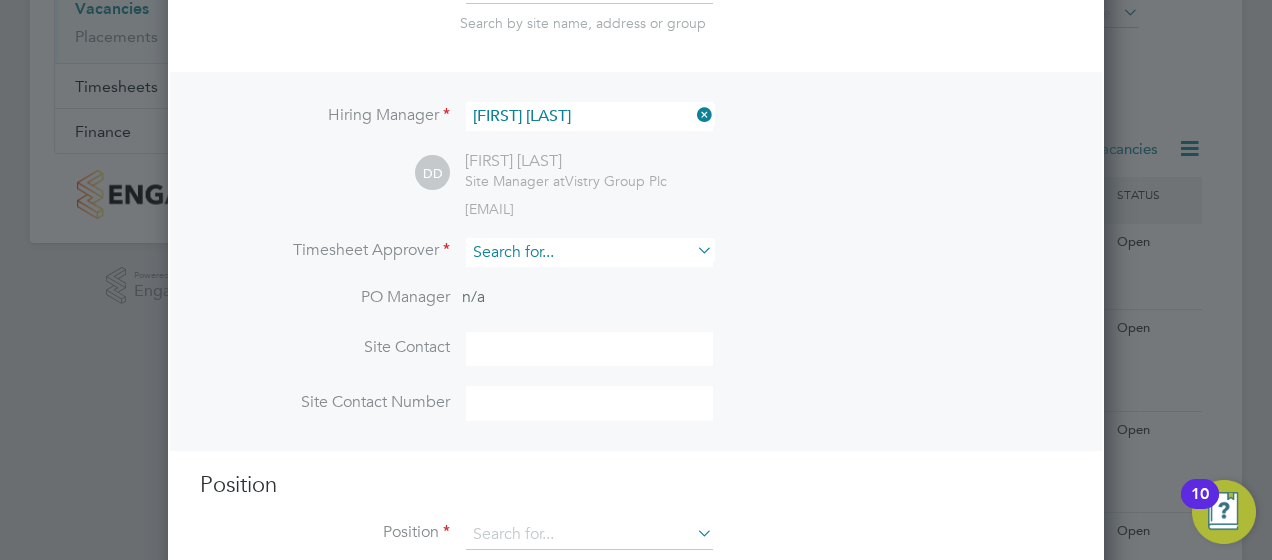 click at bounding box center (589, 252) 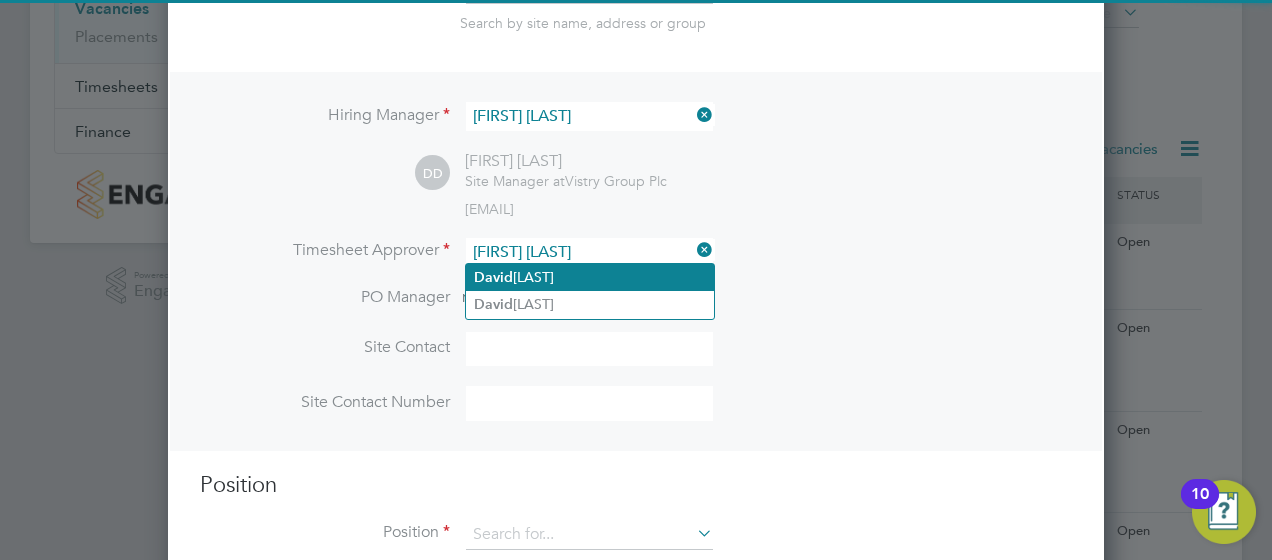 click on "D avid  Dodd" 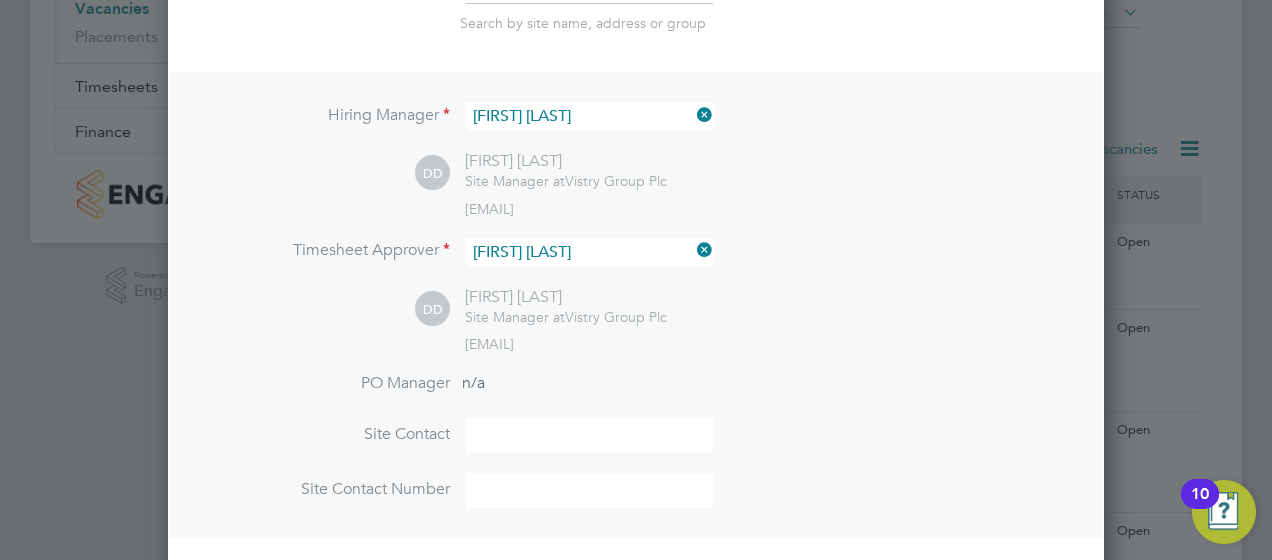 scroll, scrollTop: 10, scrollLeft: 10, axis: both 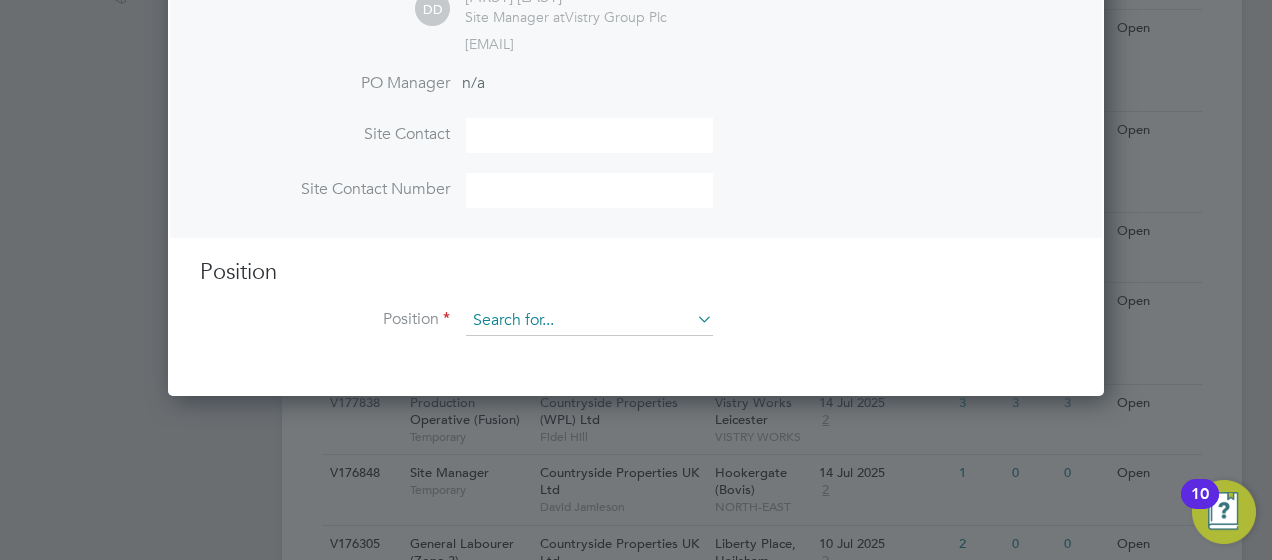 click at bounding box center [589, 321] 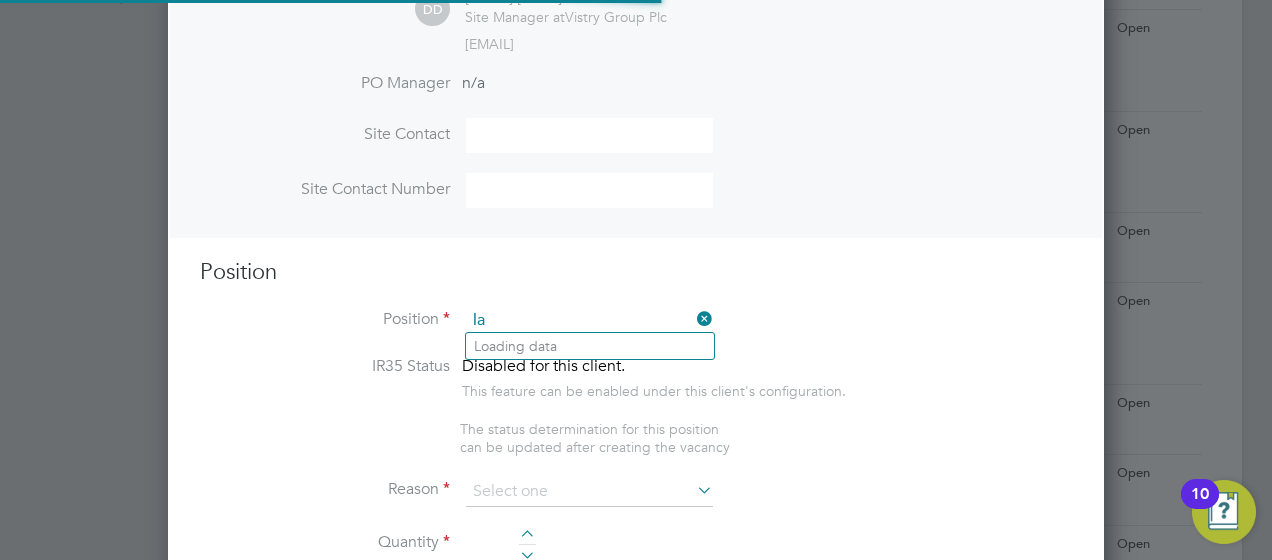 scroll, scrollTop: 10, scrollLeft: 10, axis: both 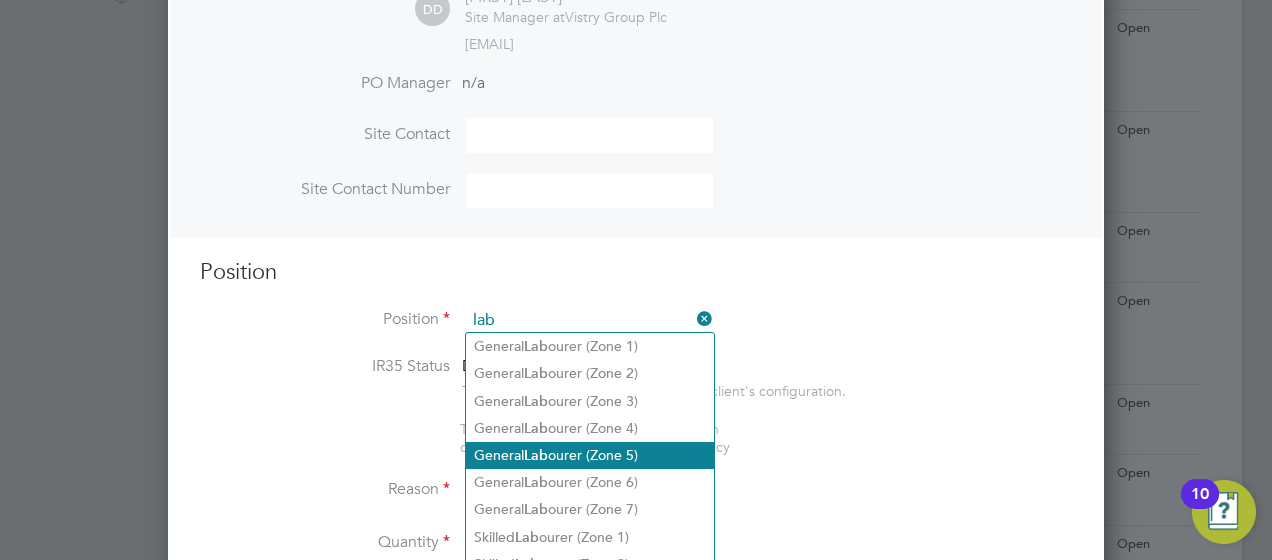 click on "General  Lab ourer (Zone 5)" 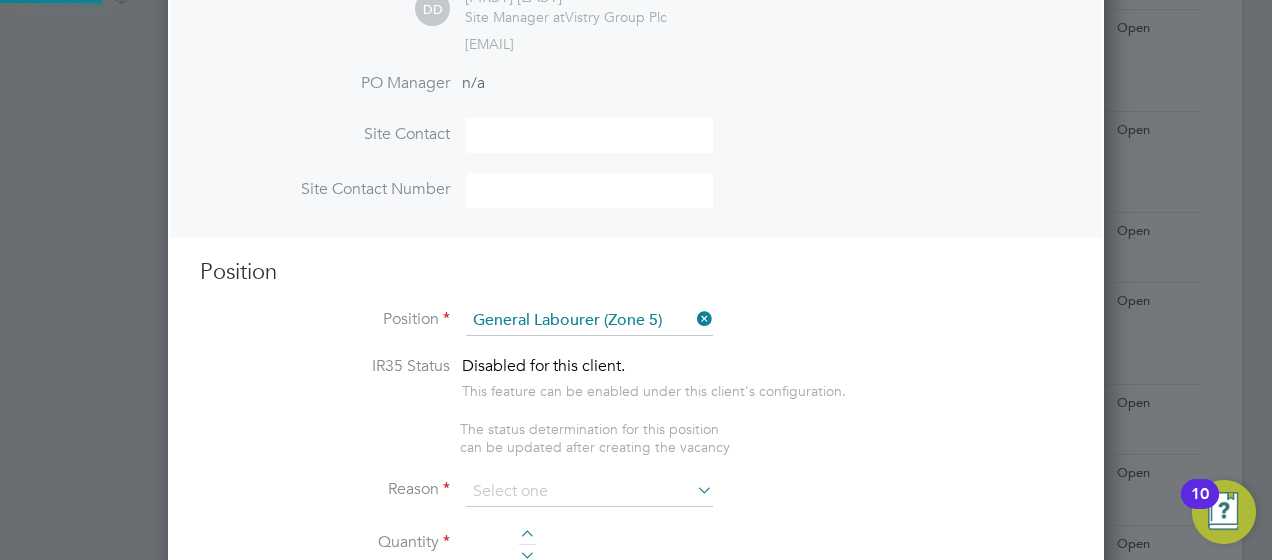 type on "-	General labouring duties
-	Supporting the trades on site
-	Moving materials and working with the Storeman / Materials     Controller
-	Keeping work areas clear and safe
- Reporting into the site manager" 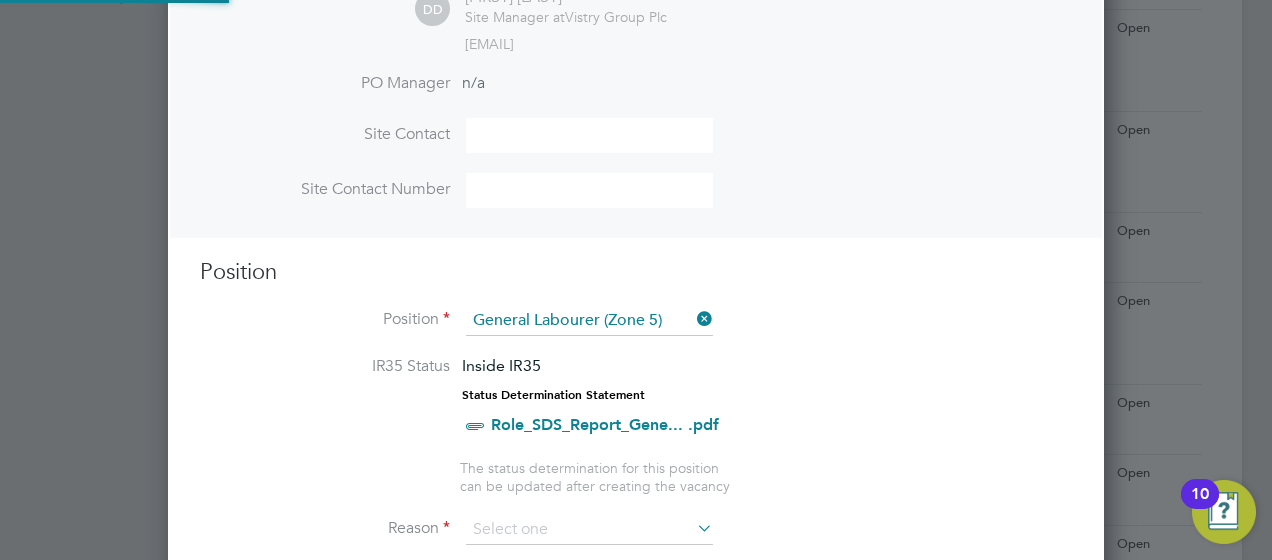 scroll, scrollTop: 10, scrollLeft: 10, axis: both 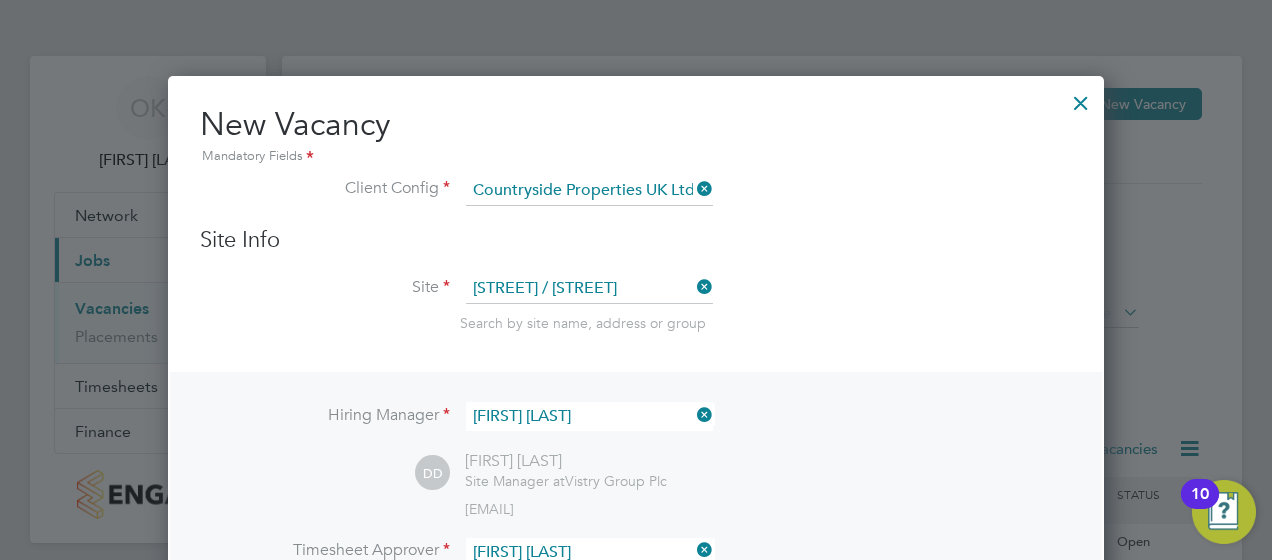 click at bounding box center [1081, 98] 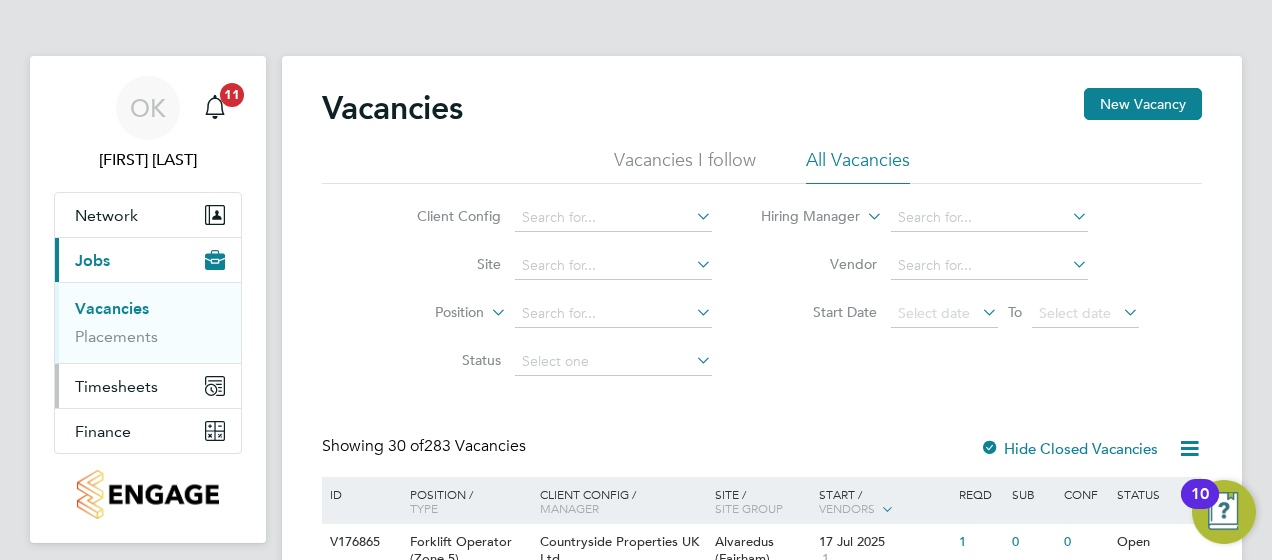 click on "Timesheets" at bounding box center [116, 386] 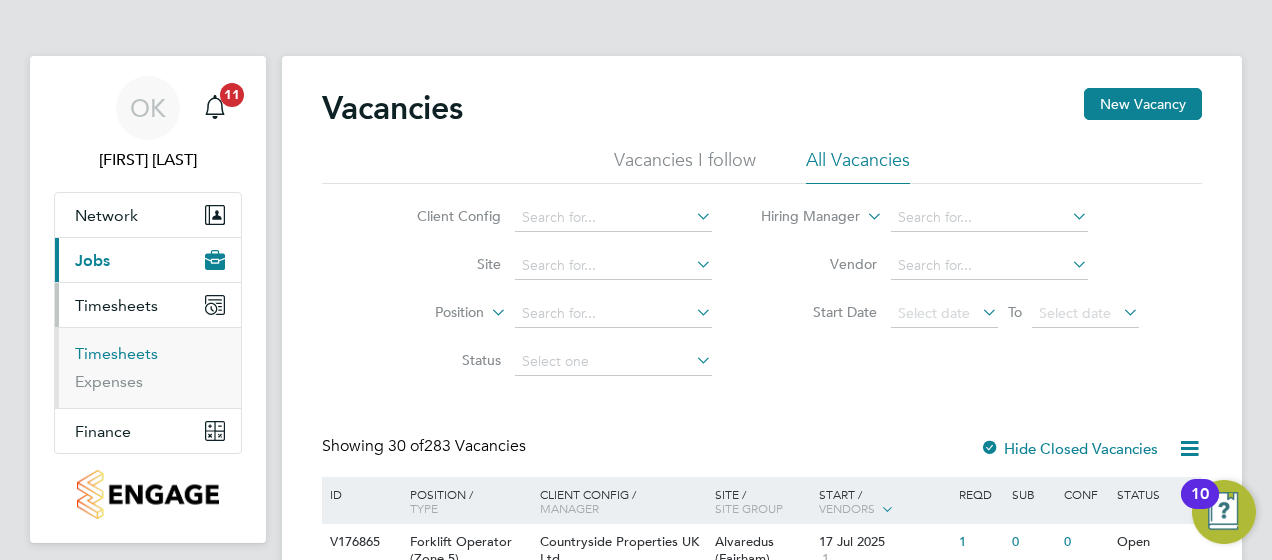 click on "Timesheets" at bounding box center [116, 353] 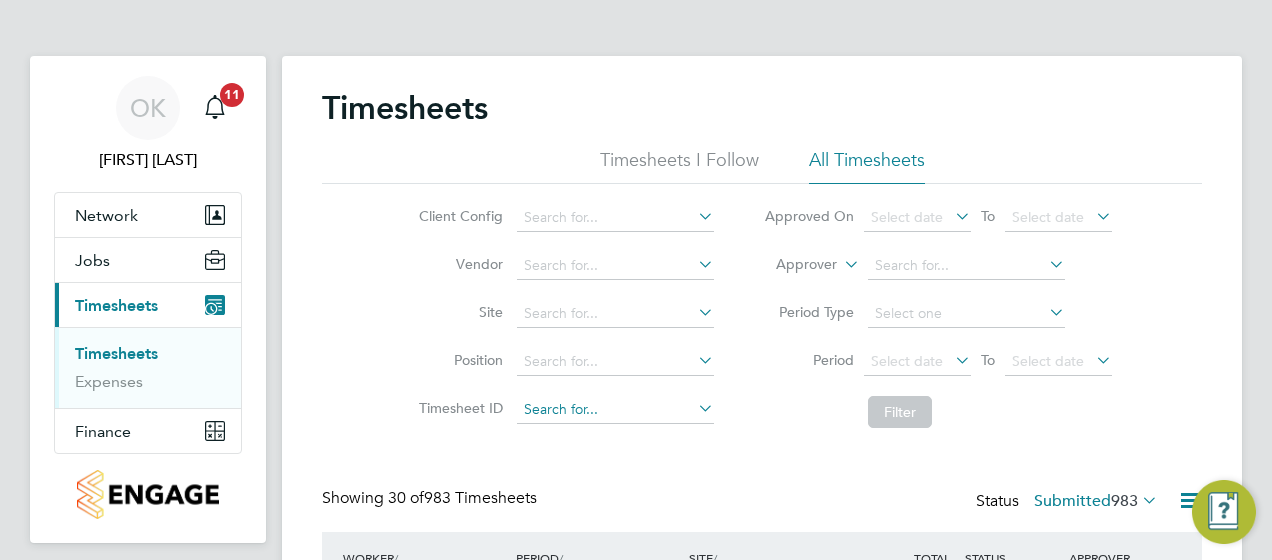 scroll, scrollTop: 204, scrollLeft: 0, axis: vertical 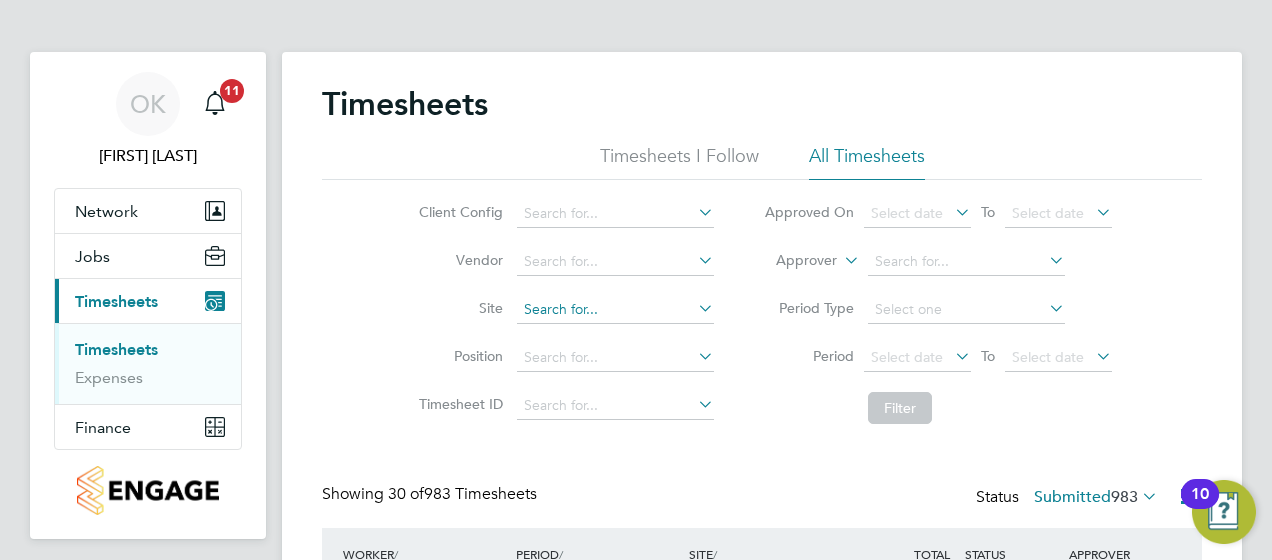 click 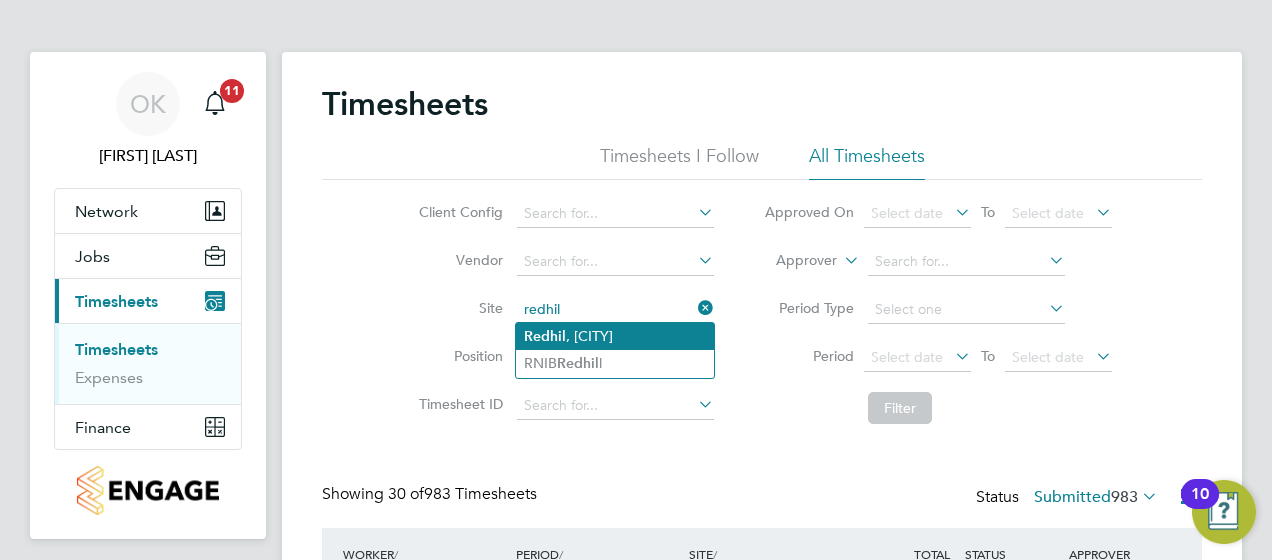 click on "Redhil l, Telford" 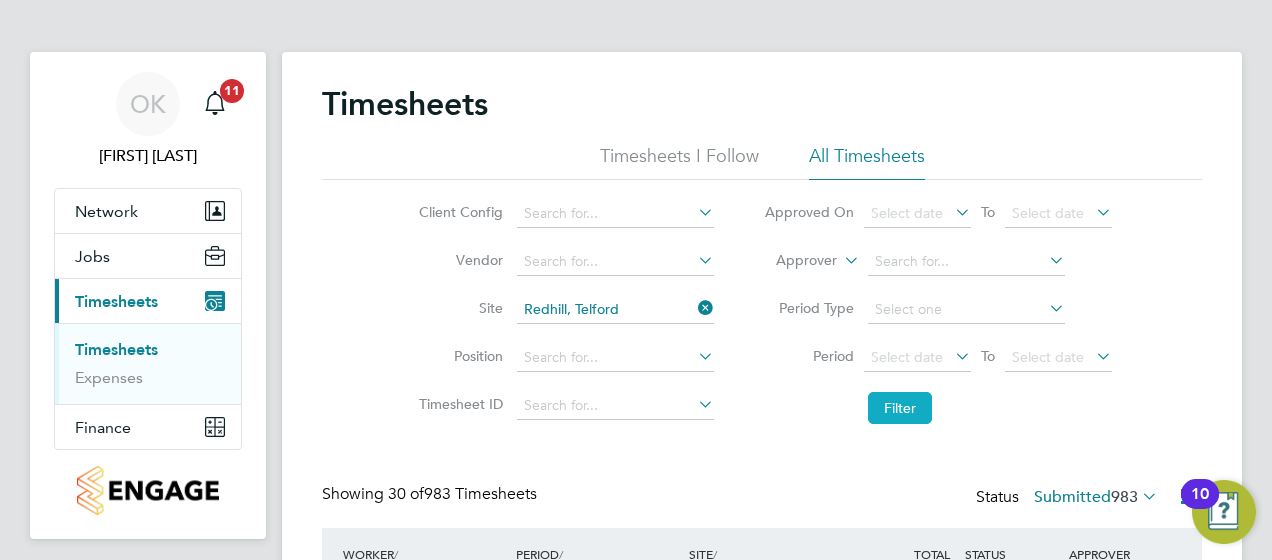 click on "Filter" 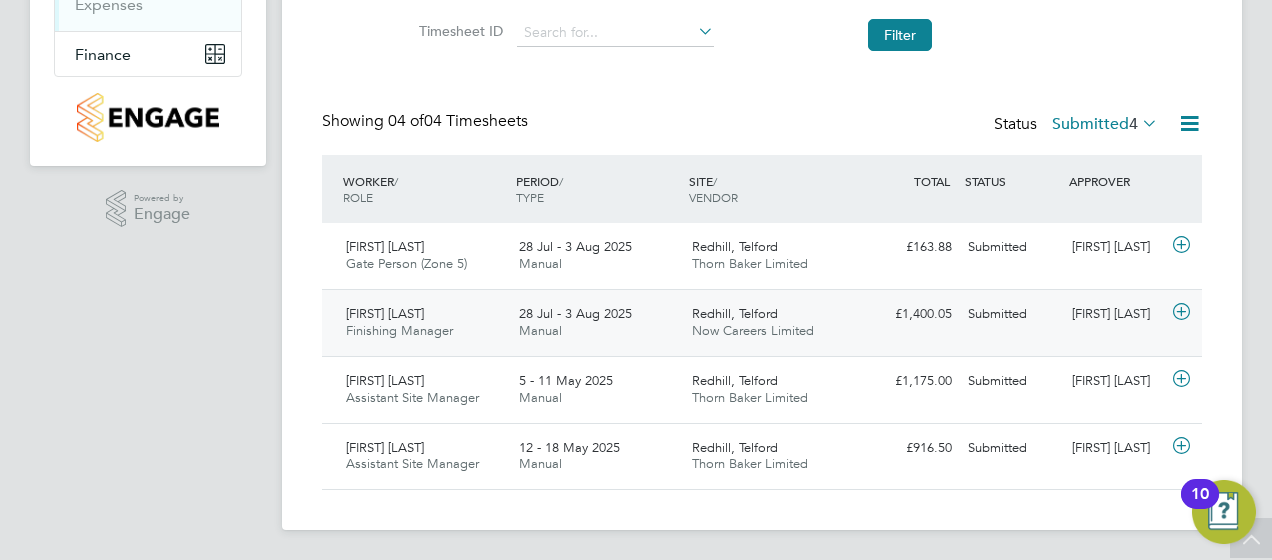 click 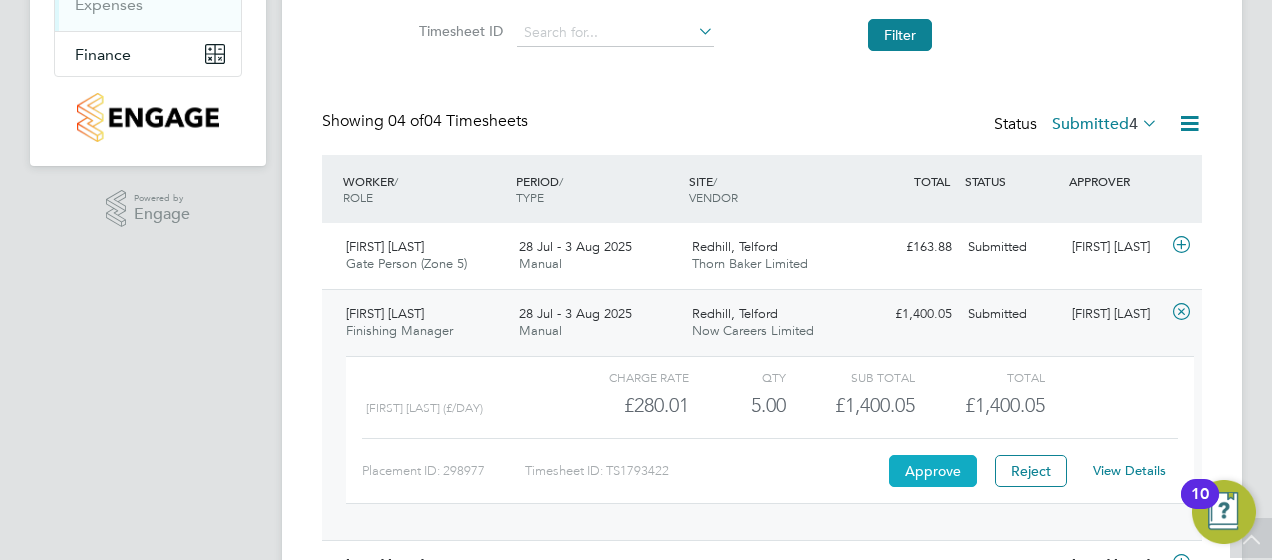 click on "Approve" 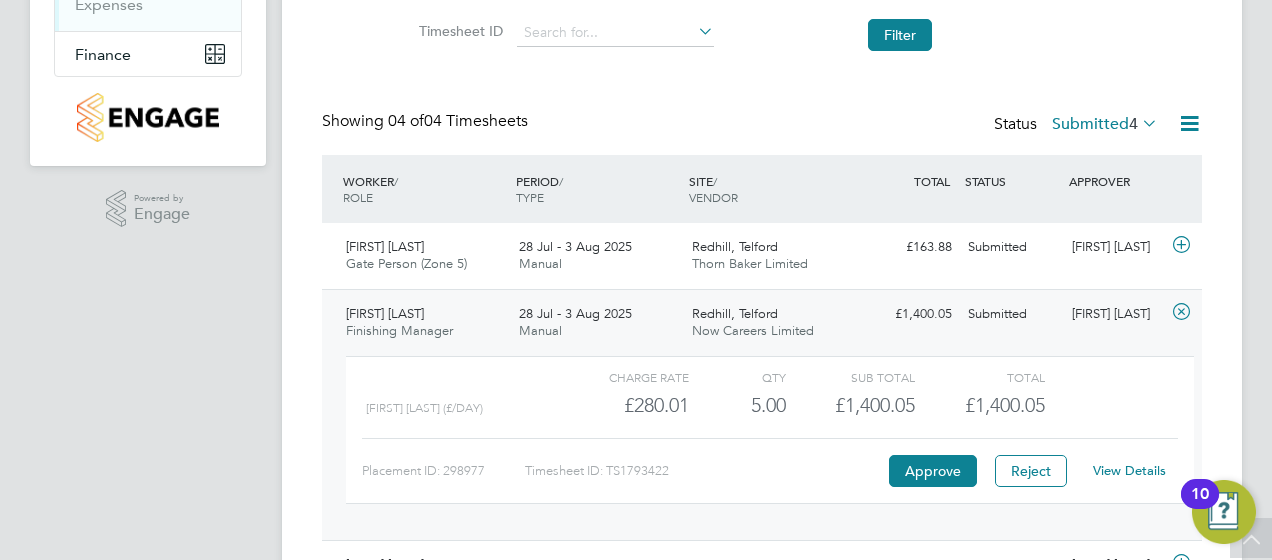 click on "Timesheets Timesheets I Follow All Timesheets Client Config   Vendor   Site   Redhill, Telford Position   Timesheet ID   Approved On
Select date
To
Select date
Approver     Period Type   Period
Select date
To
Select date
Filter Showing   04 of  04 Timesheets Status  Submitted  4  WORKER  / ROLE WORKER  / PERIOD PERIOD  / TYPE SITE  / VENDOR TOTAL   TOTAL  / STATUS STATUS APPROVER Rex Areghan Gate Person (Zone 5)   28 Jul - 3 Aug 2025 28 Jul - 3 Aug 2025 Manual Redhill, Telford Thorn Baker Limited £163.88 Submitted Submitted Chris Dickerson Nick Church Finishing Manager   28 Jul - 3 Aug 2025 28 Jul - 3 Aug 2025 Manual Redhill, Telford Now Careers Limited £1,400.05 Submitted Submitted Olly Kitchener   Charge rate QTY Sub Total Total   Nick Church (£/day)   £280.01 5 5.00 5 £1,400.05 £1,400.05 Placement ID: 298977 Timesheet ID: TS1793422 Approve Reject View Details David Dainty Assistant Site Manager   5 - 11 May 2025 5 - 11 May 2025 Manual Redhill, Telford" 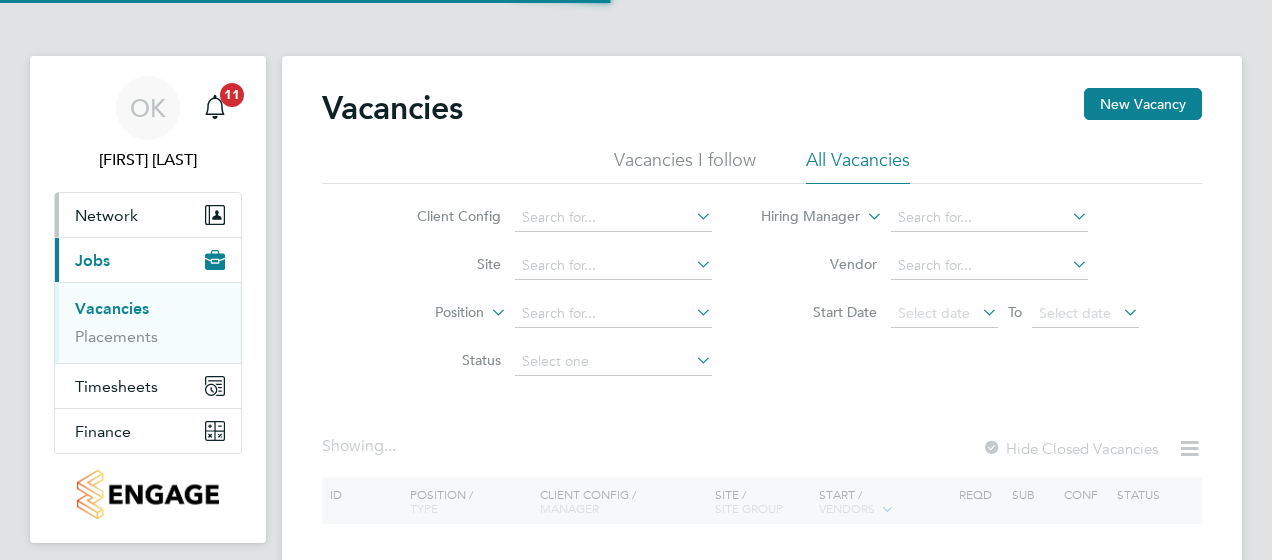 scroll, scrollTop: 0, scrollLeft: 0, axis: both 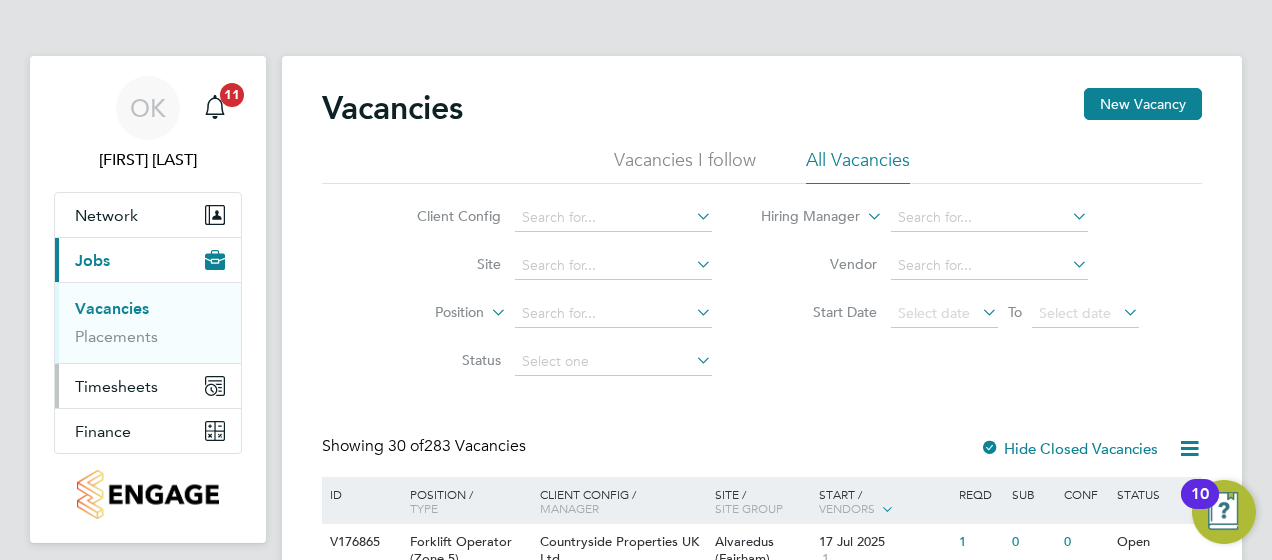 click on "Timesheets" at bounding box center (116, 386) 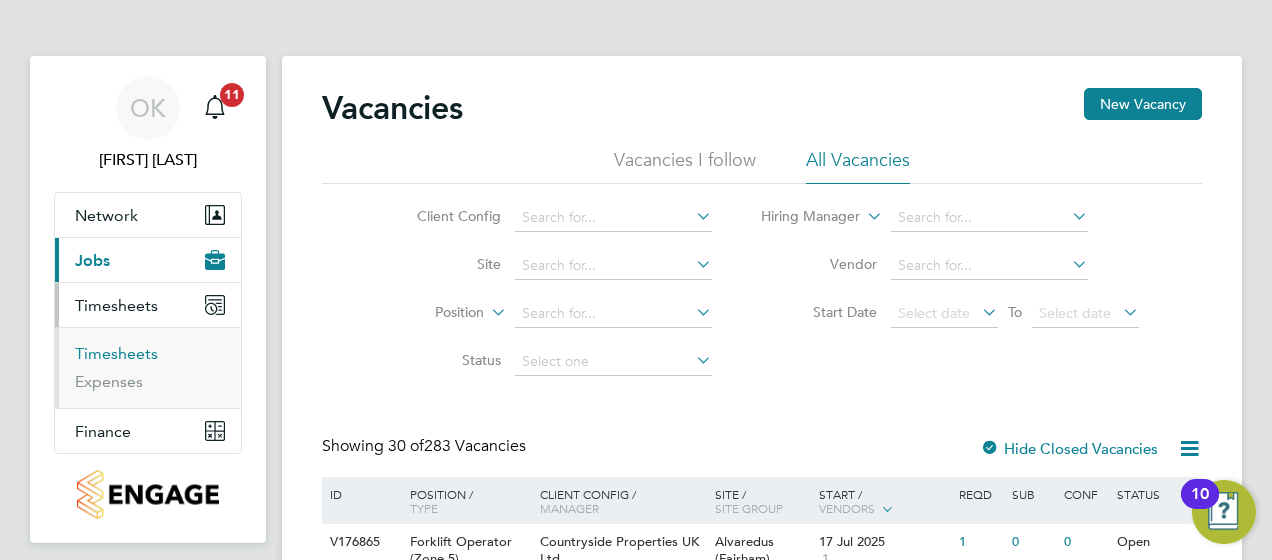 click on "Timesheets" at bounding box center [116, 353] 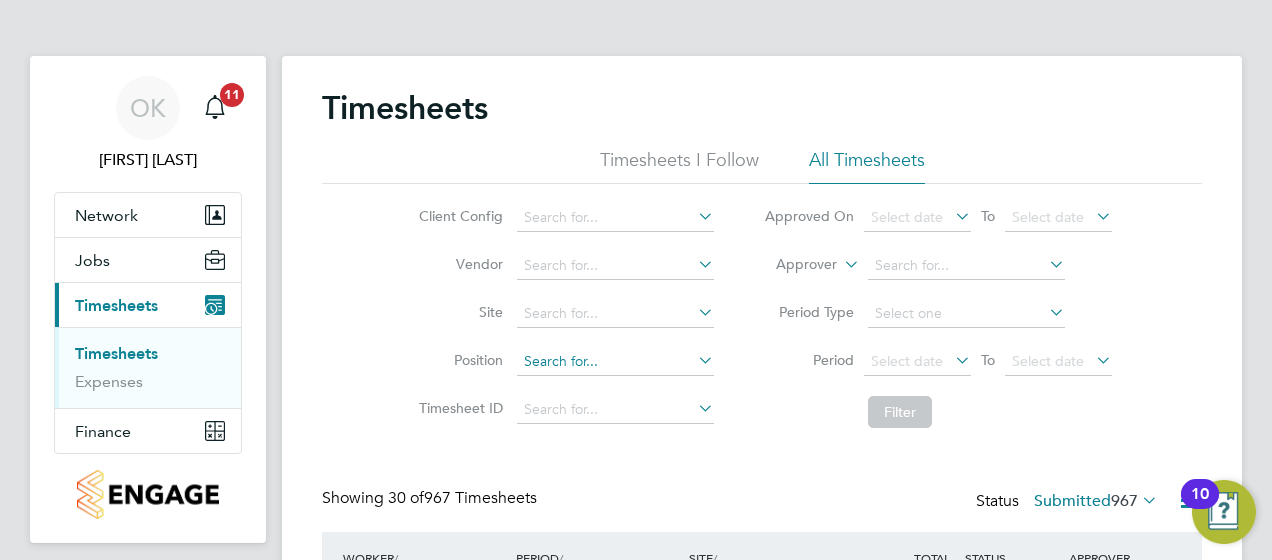 scroll, scrollTop: 10, scrollLeft: 10, axis: both 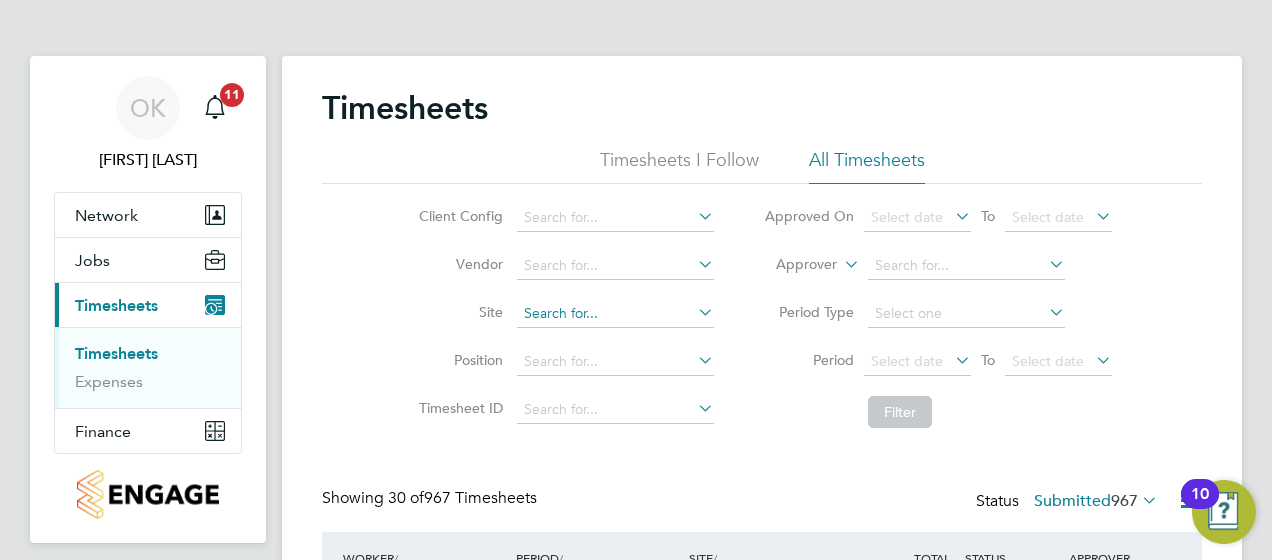 click 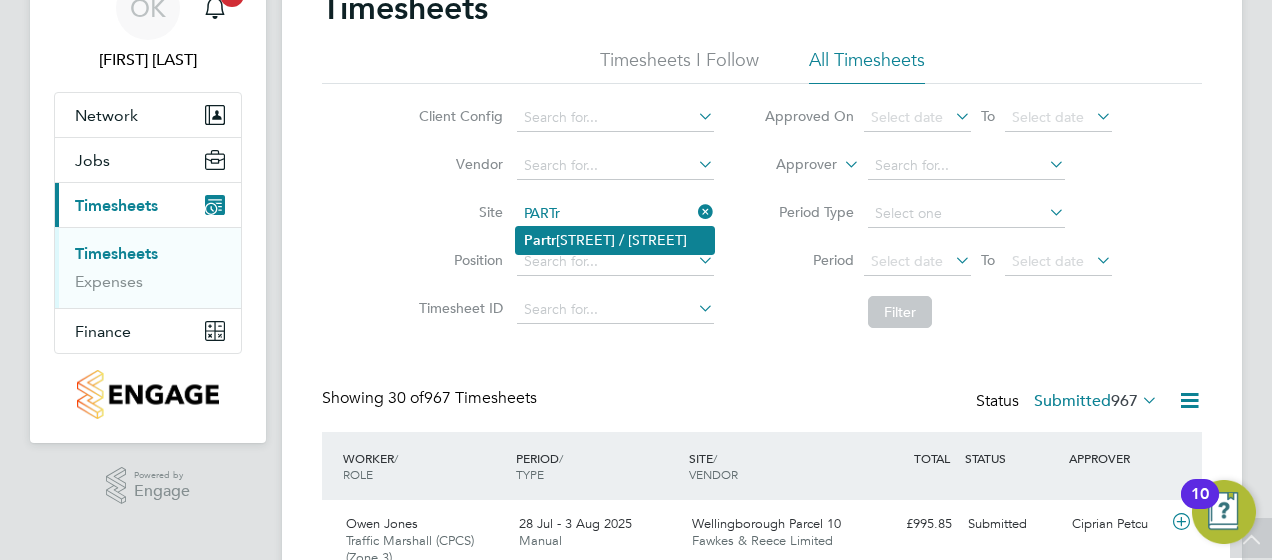 click on "Partr idge Walk / Beacon Side" 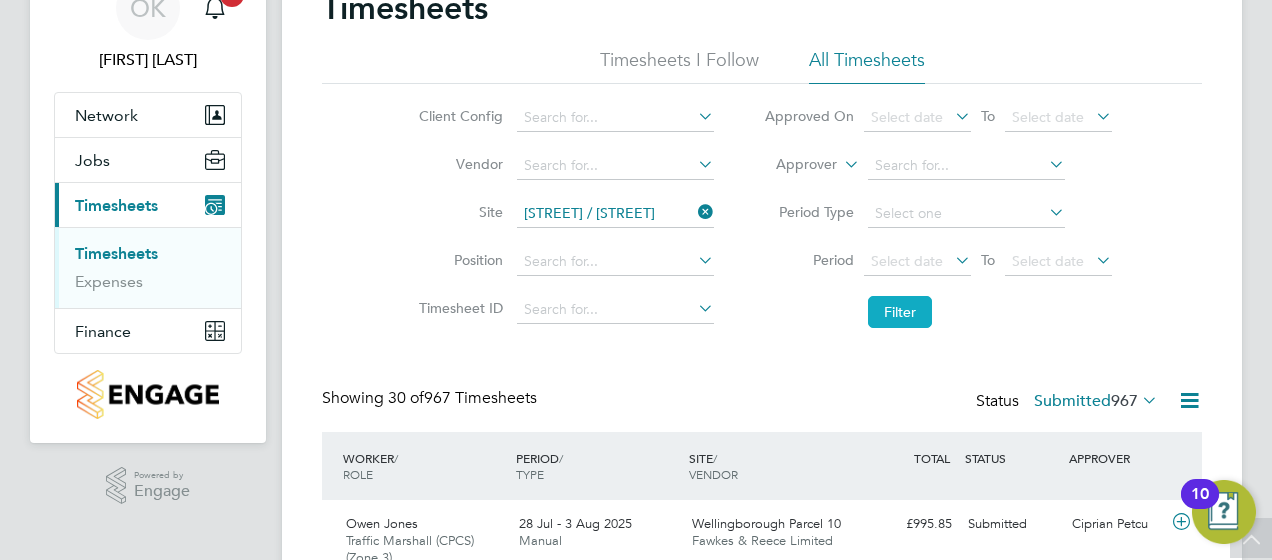 click on "Filter" 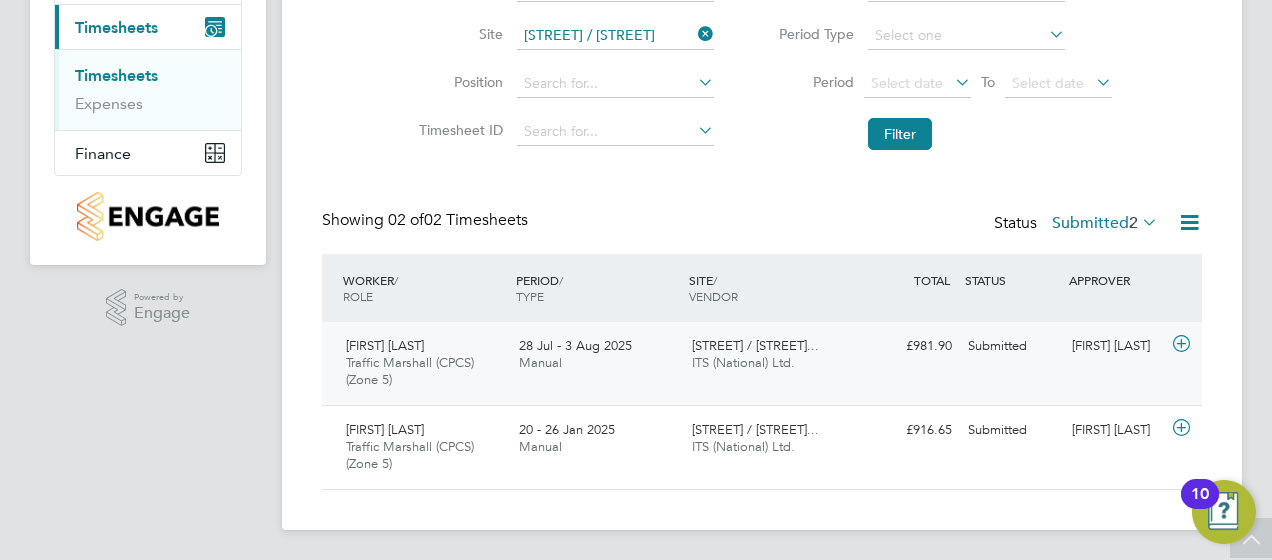 click 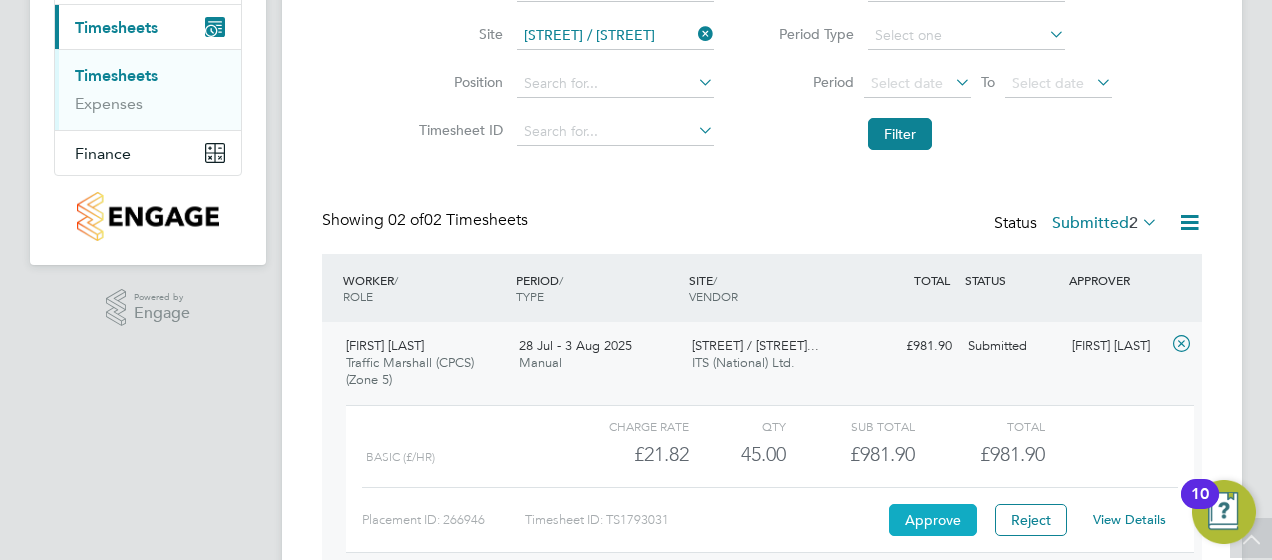 click on "Approve" 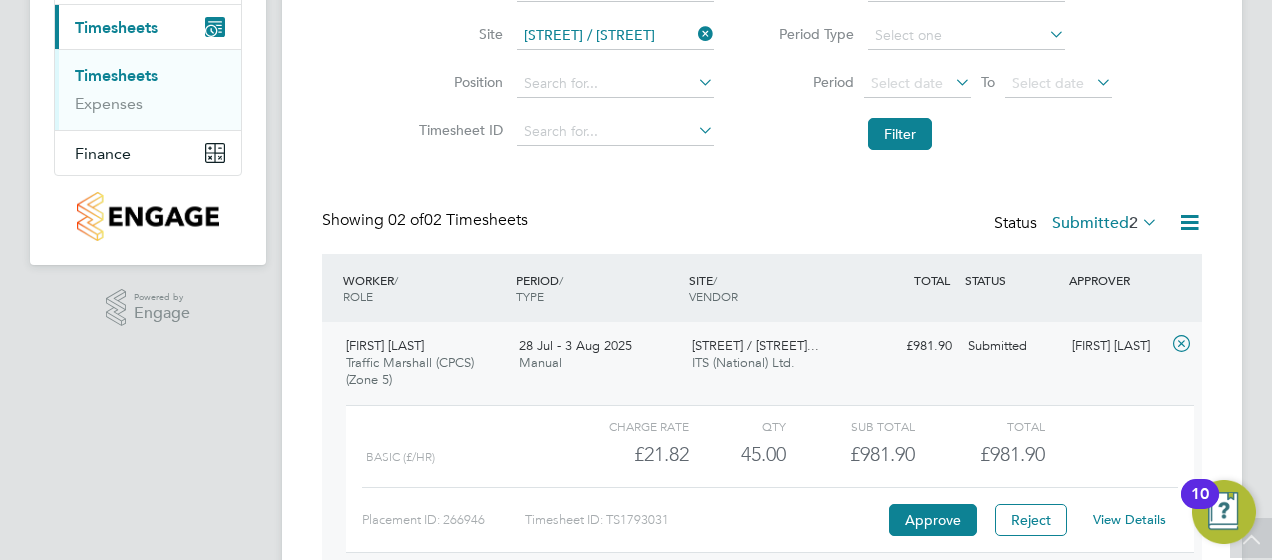 click on "Client Config   Vendor   Site   Partridge Walk / Beacon Side Position   Timesheet ID   Approved On
Select date
To
Select date
Approver     Period Type   Period
Select date
To
Select date
Filter" 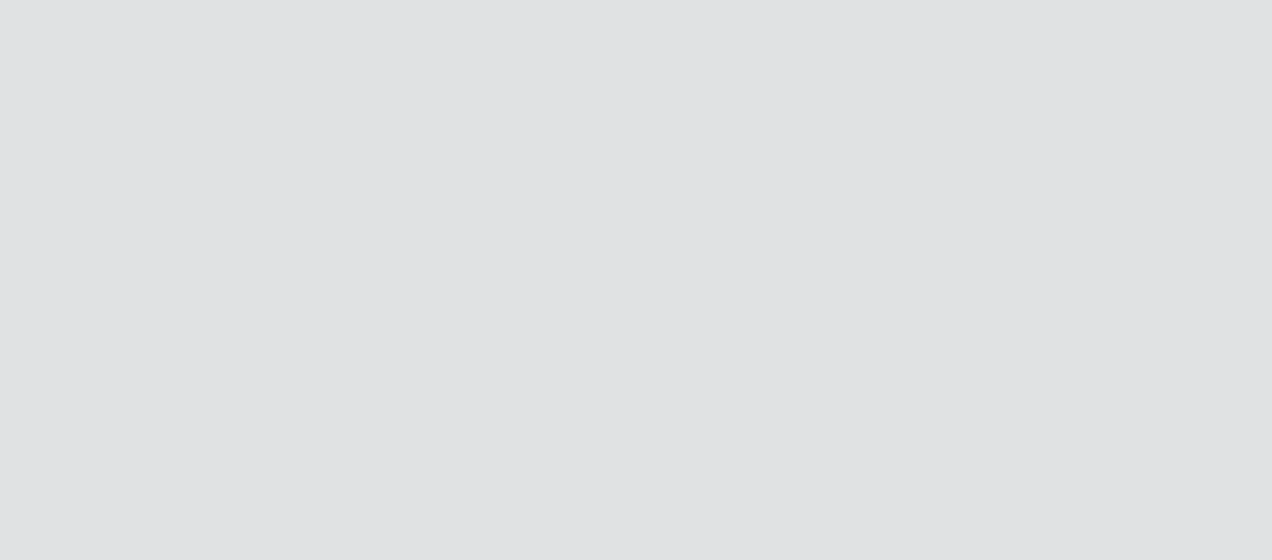 scroll, scrollTop: 0, scrollLeft: 0, axis: both 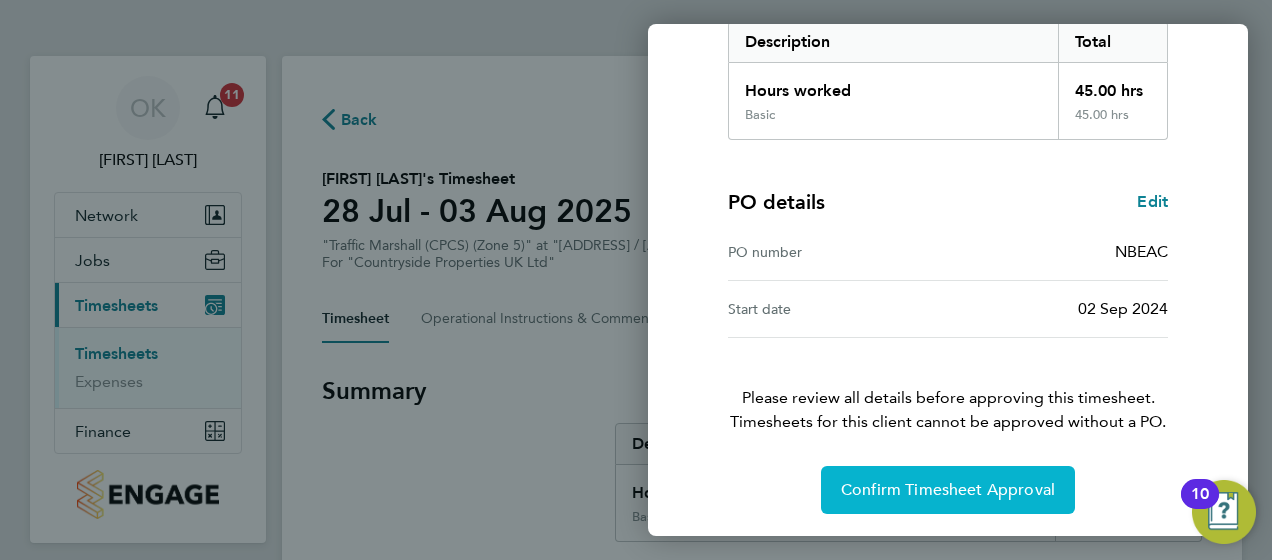 click on "Confirm Timesheet Approval" 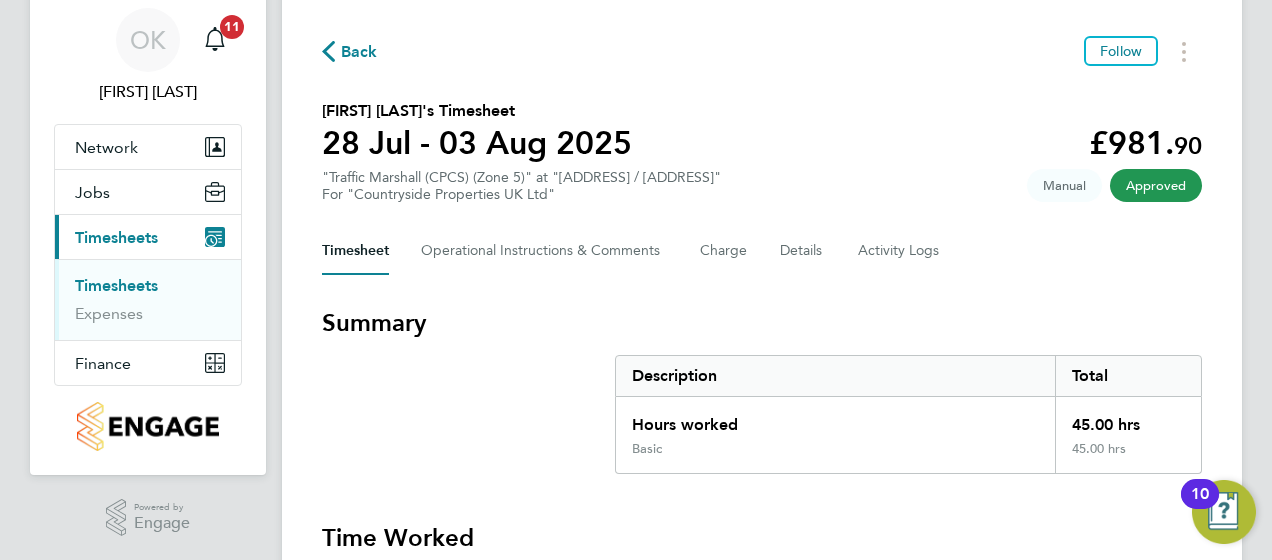 scroll, scrollTop: 100, scrollLeft: 0, axis: vertical 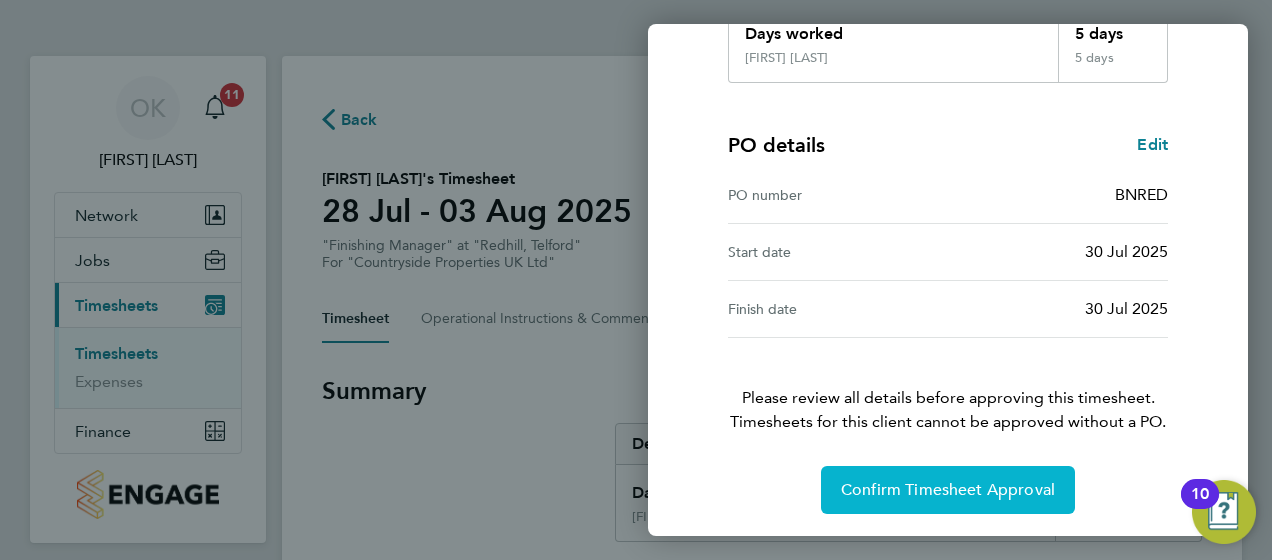 drag, startPoint x: 971, startPoint y: 484, endPoint x: 957, endPoint y: 458, distance: 29.529646 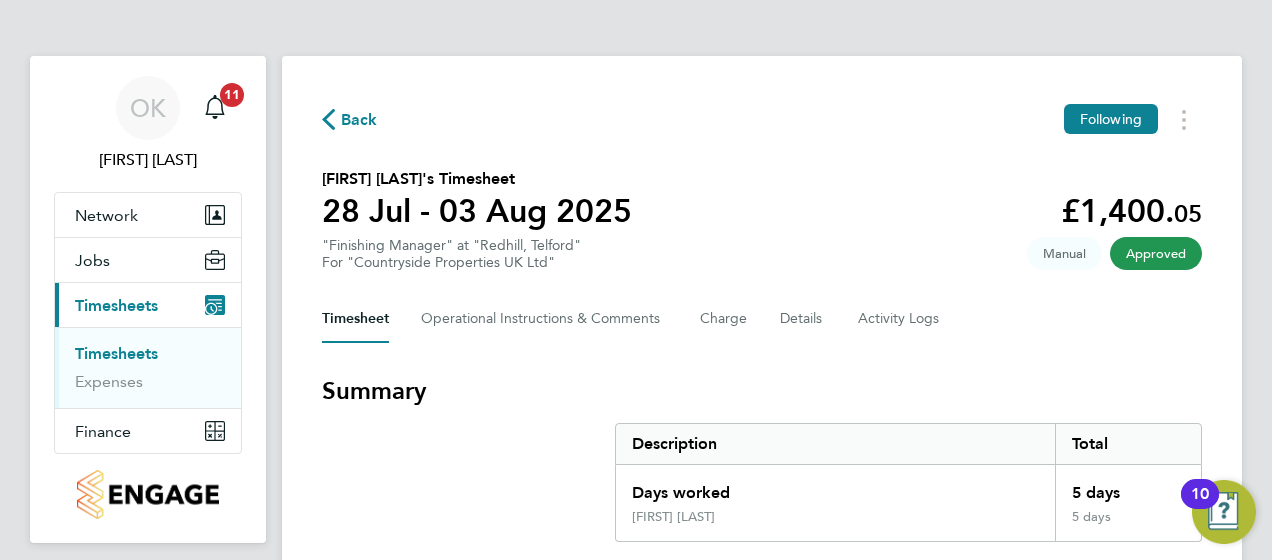 click on "Back  Following
[FIRST] [LAST]'s Timesheet   28 Jul - 03 Aug 2025   £1,400. 05  "Finishing Manager" at "Redhill, [CITY]"  For "Countryside Properties UK Ltd"  Approved   Manual   Timesheet   Operational Instructions & Comments   Charge   Details   Activity Logs   Summary   Description   Total   Days worked   5 days   [FIRST] [LAST]   5 days   Time Worked   Mon 28 Jul   1 day   [FIRST] [LAST]   (£280.01) =   £280.01   View   Tue 29 Jul   1 day   [FIRST] [LAST]   (£280.01) =   £280.01   View   Wed 30 Jul   1 day   [FIRST] [LAST]   (£280.01) =   £280.01   View   Thu 31 Jul   1 day   [FIRST] [LAST]   (£280.01) =   £280.01   View   Fri 01 Aug   1 day   [FIRST] [LAST]   (£280.01) =   £280.01   View   Sat 02 Aug   –   Sun 03 Aug   –   Cancel Timesheet" 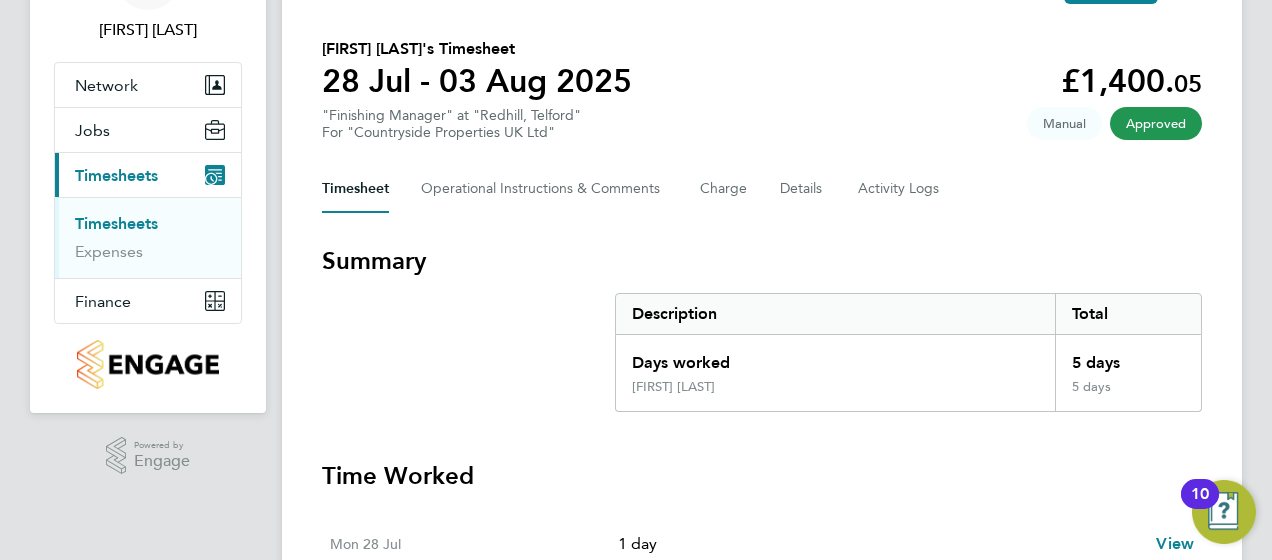scroll, scrollTop: 100, scrollLeft: 0, axis: vertical 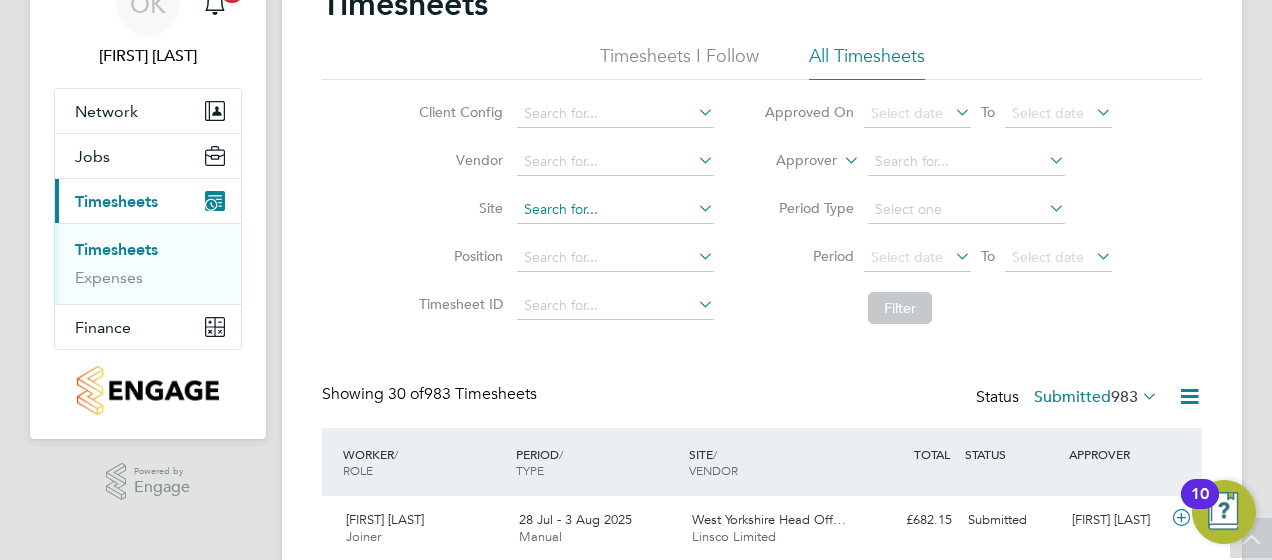 click 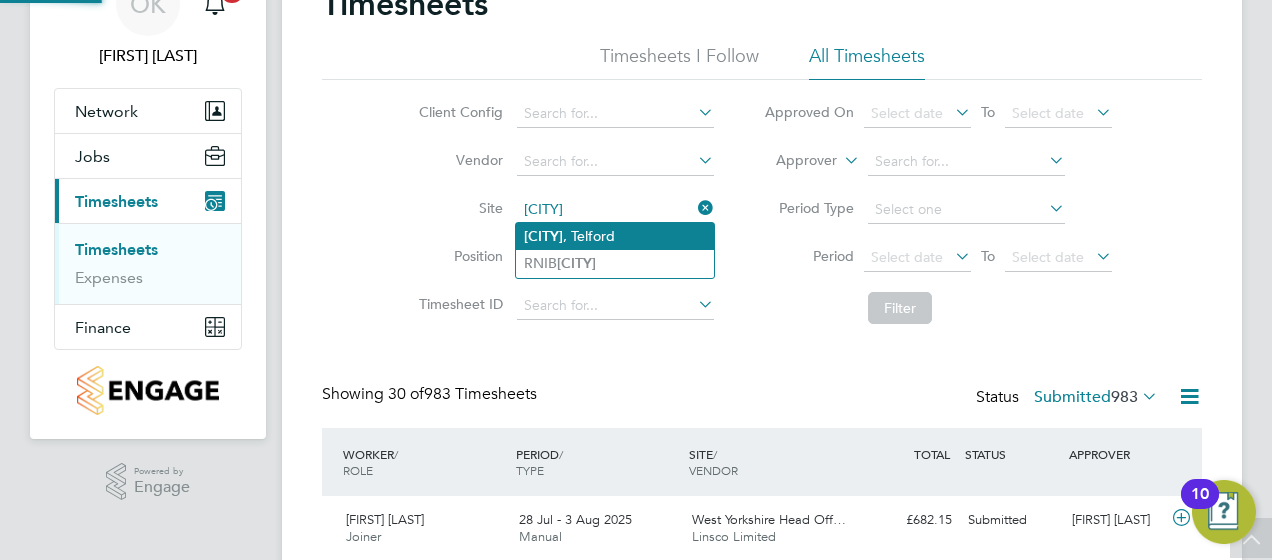 click on "[CITY], [CITY]" 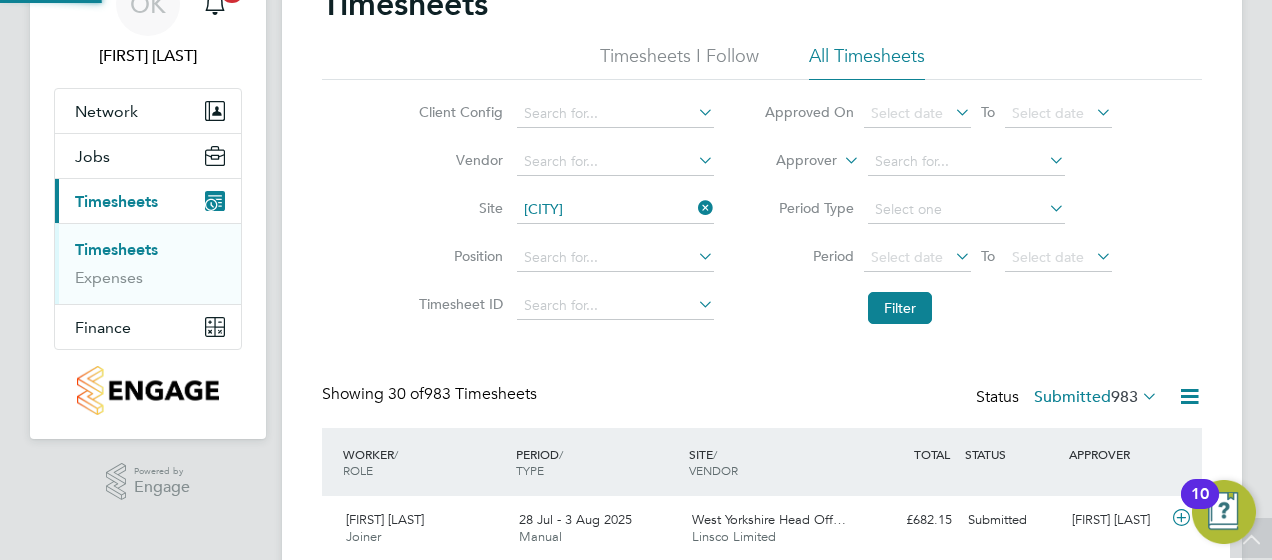 type on "Redhill, Telford" 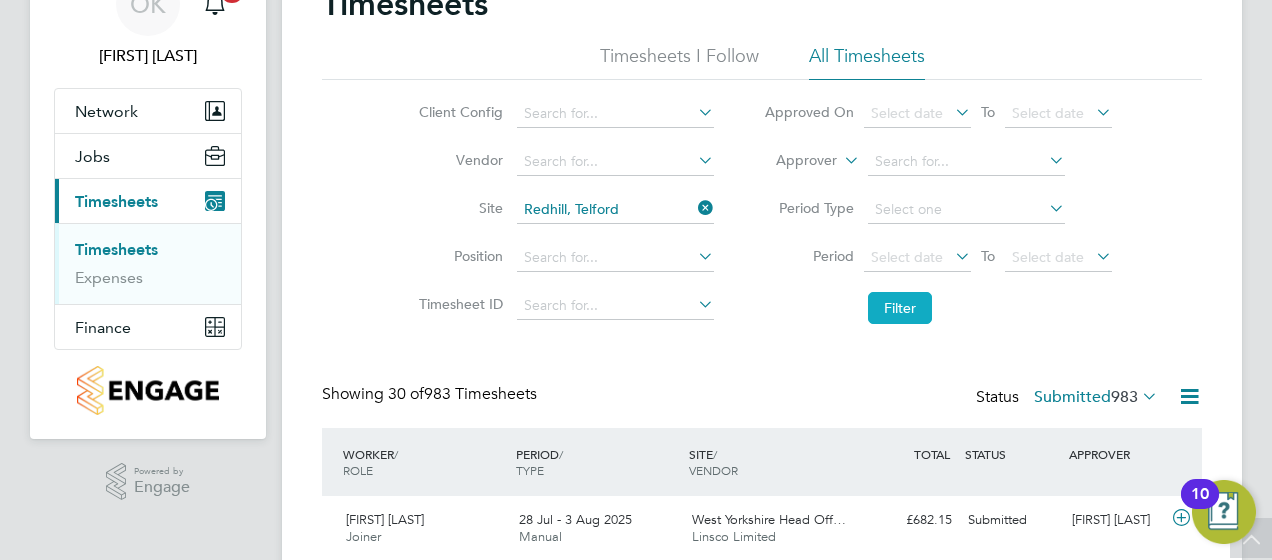click on "Filter" 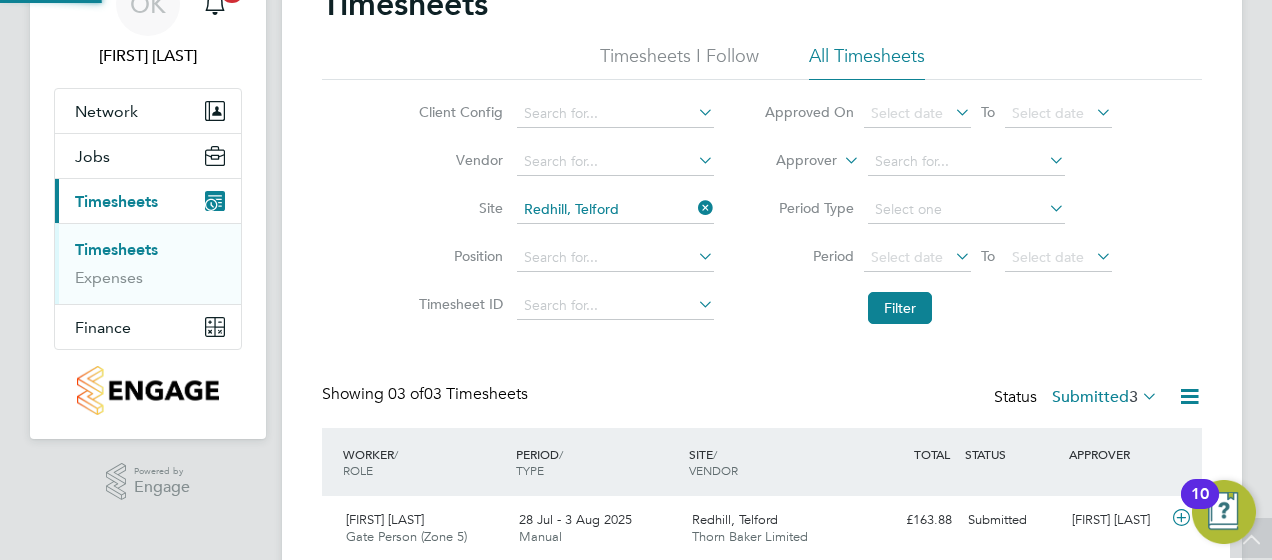 scroll, scrollTop: 10, scrollLeft: 10, axis: both 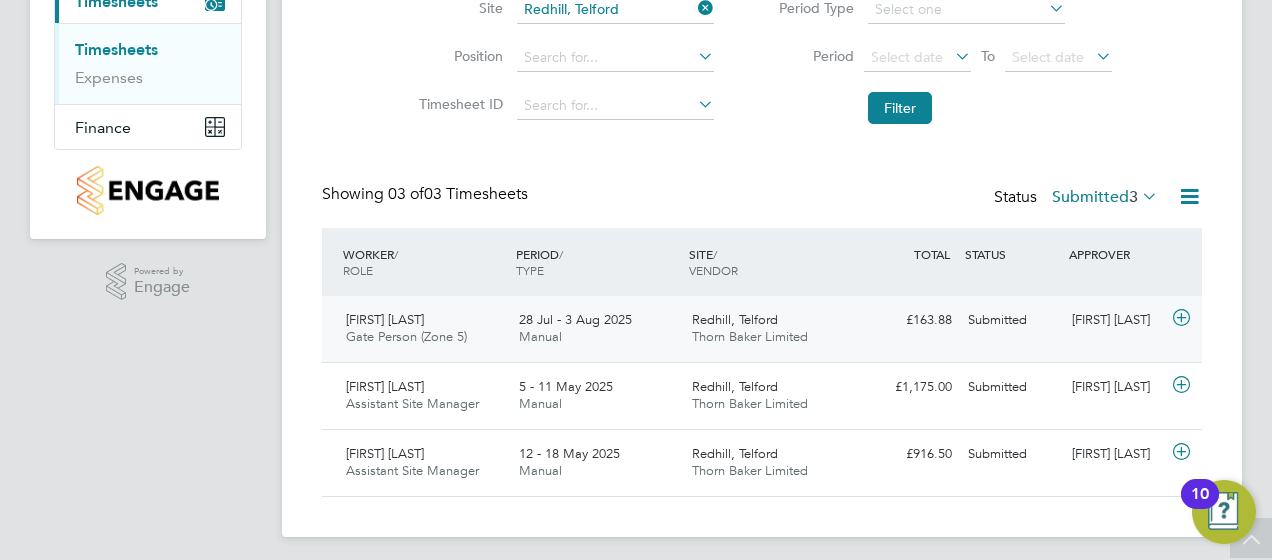 click 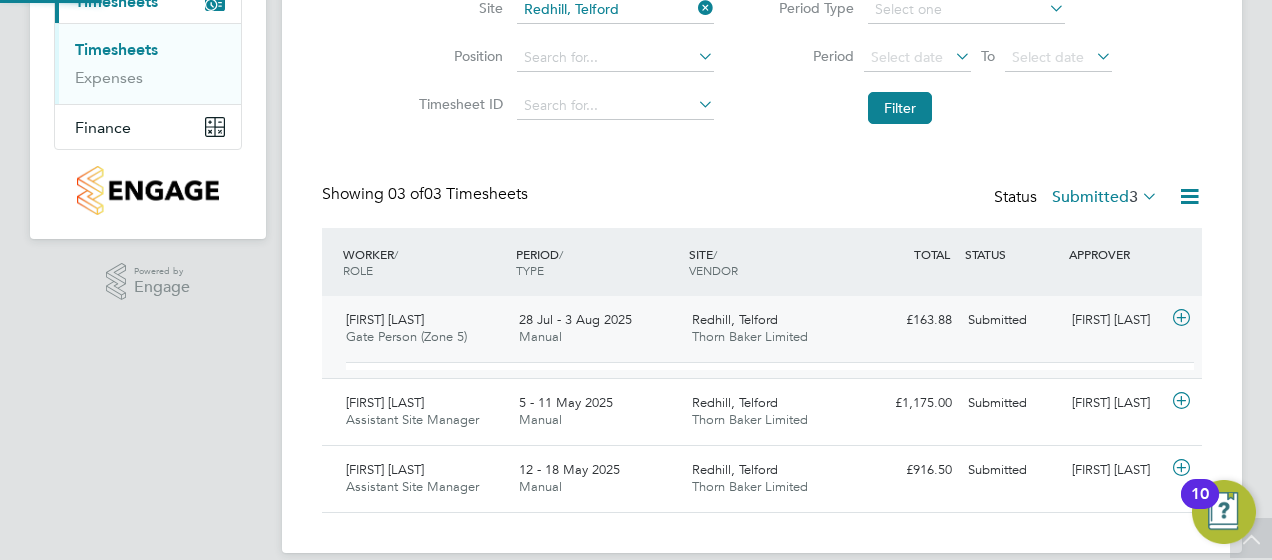 scroll, scrollTop: 10, scrollLeft: 10, axis: both 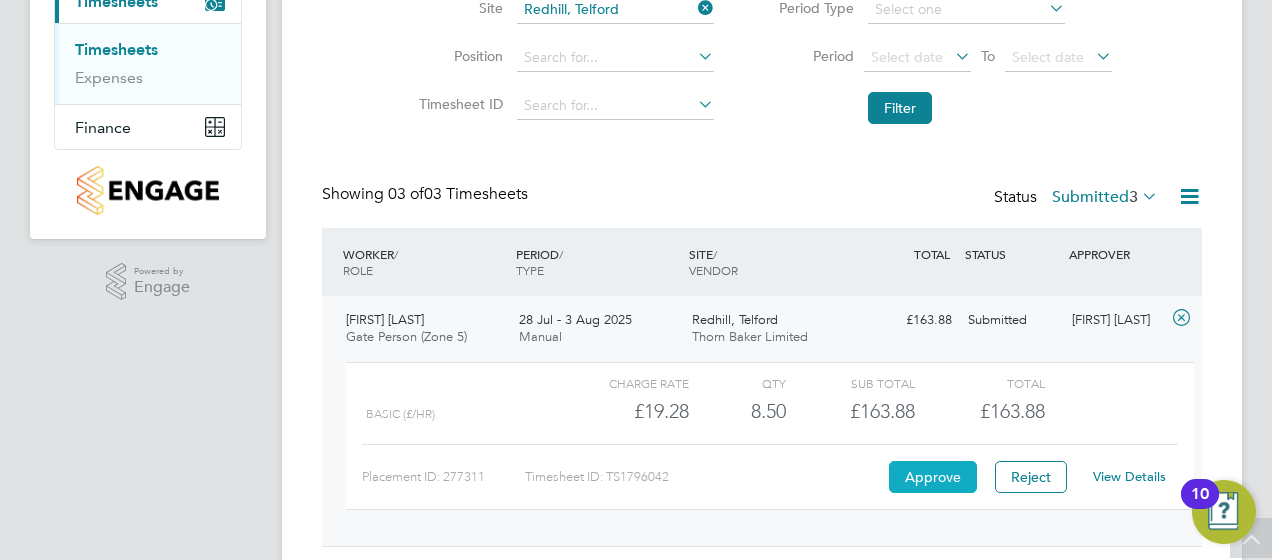 click on "Approve" 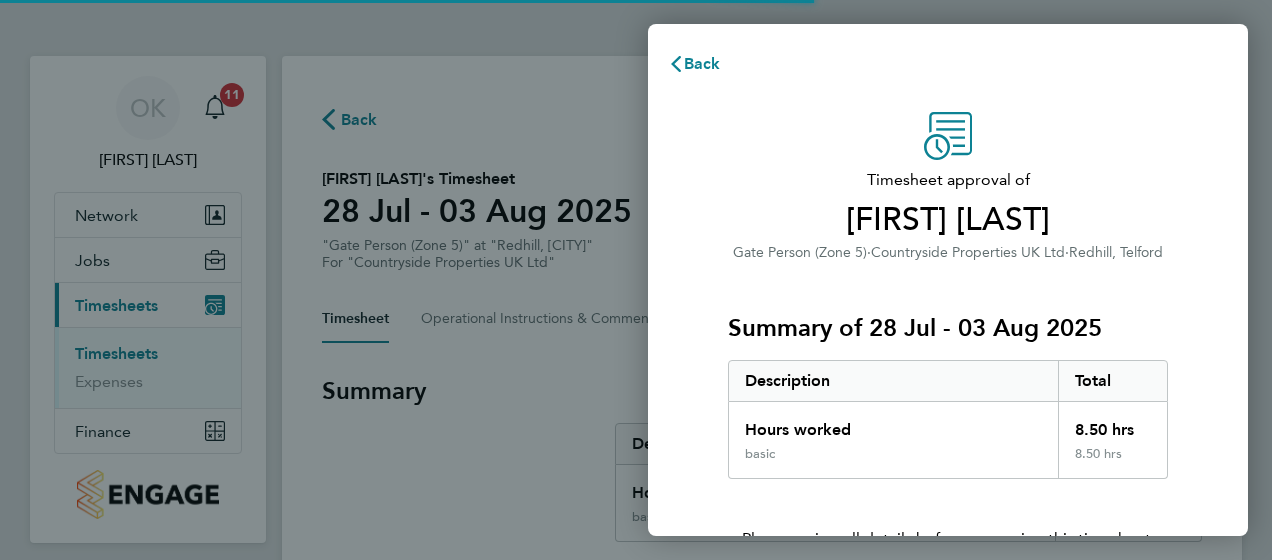 scroll, scrollTop: 0, scrollLeft: 0, axis: both 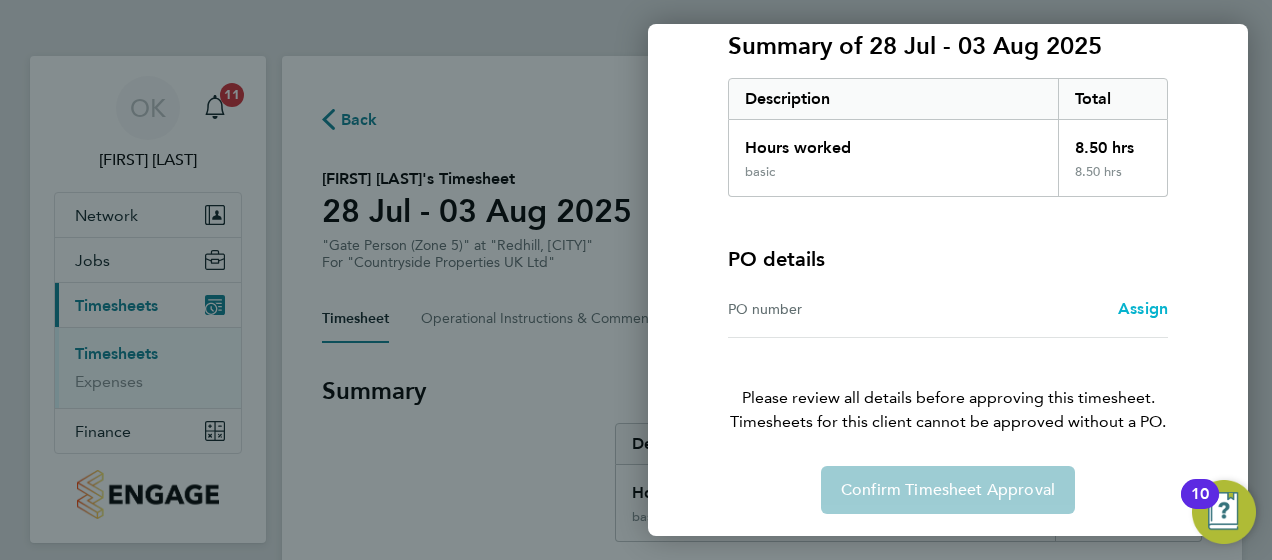 click on "Assign" at bounding box center [1143, 308] 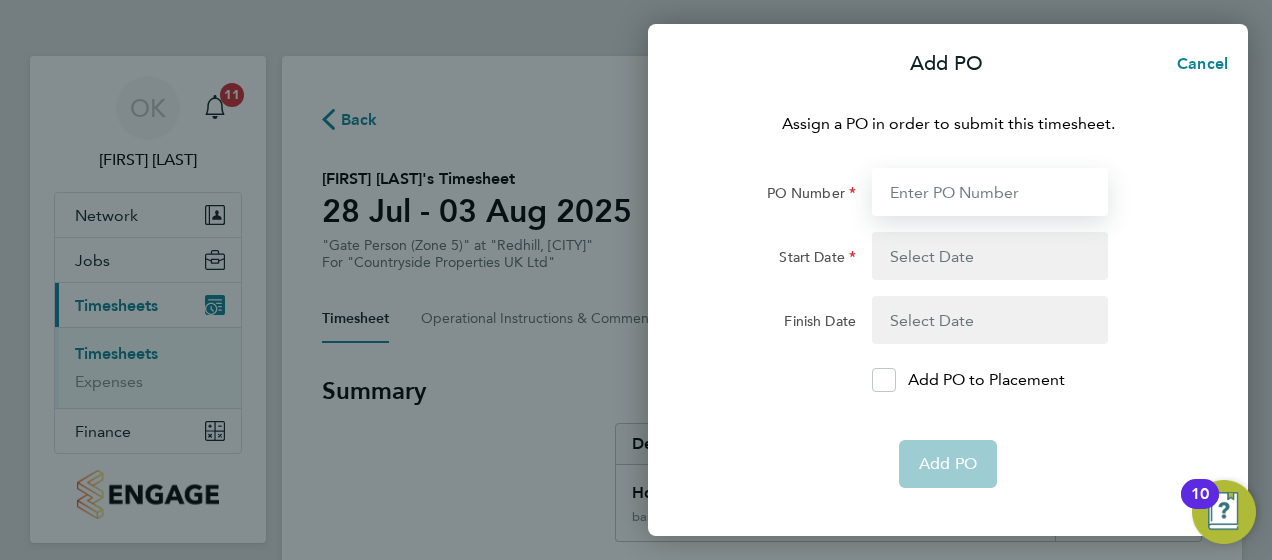 click on "PO Number" at bounding box center [990, 192] 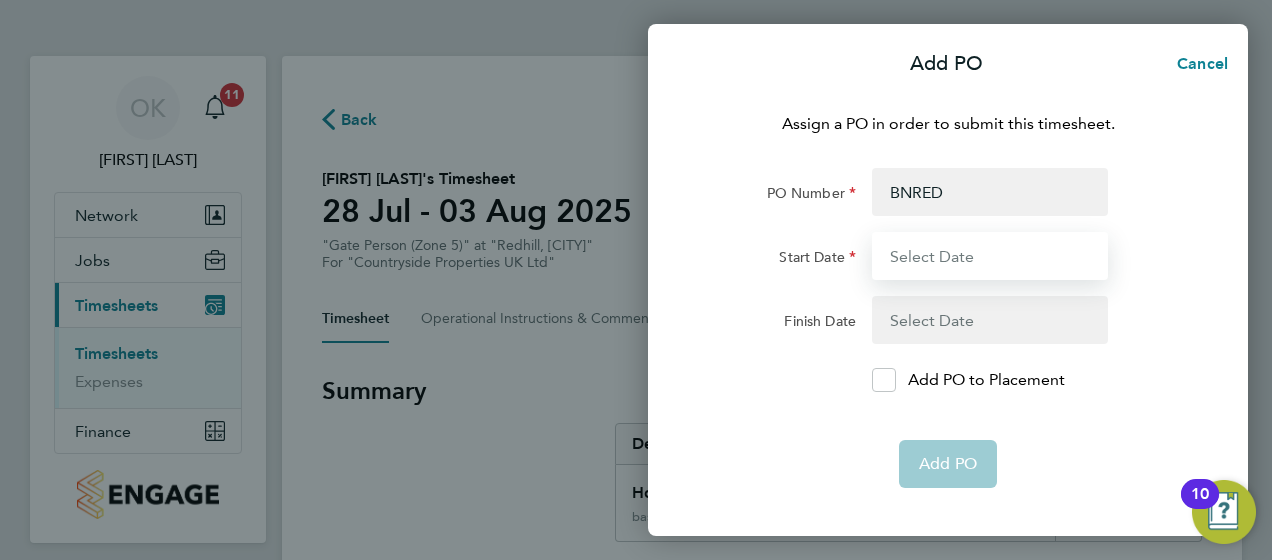 type on "[DATE]" 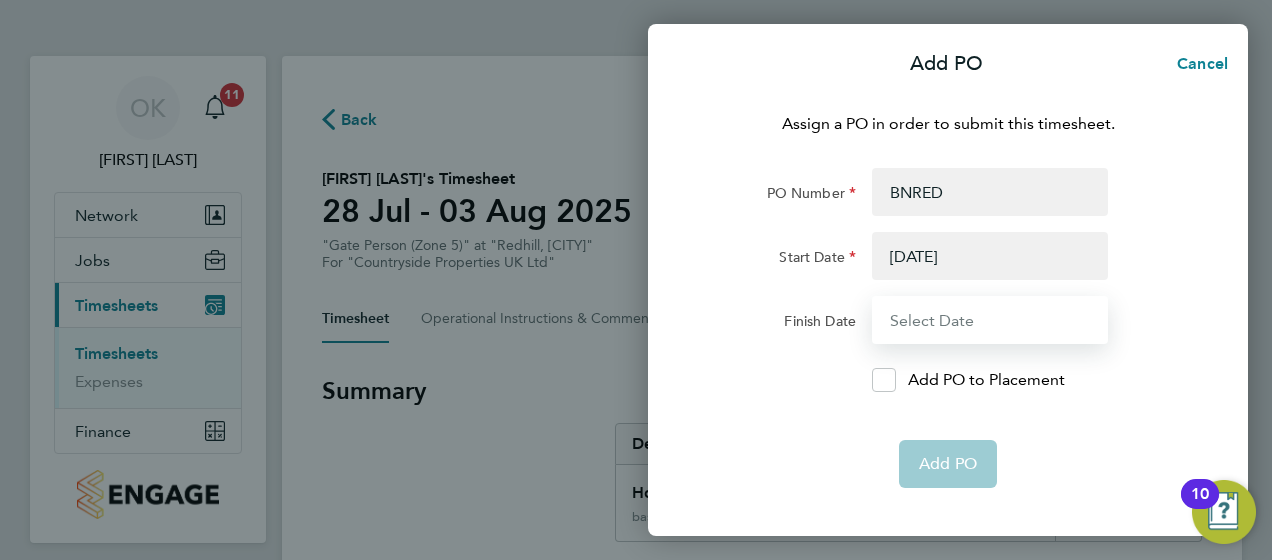 type on "[DATE]" 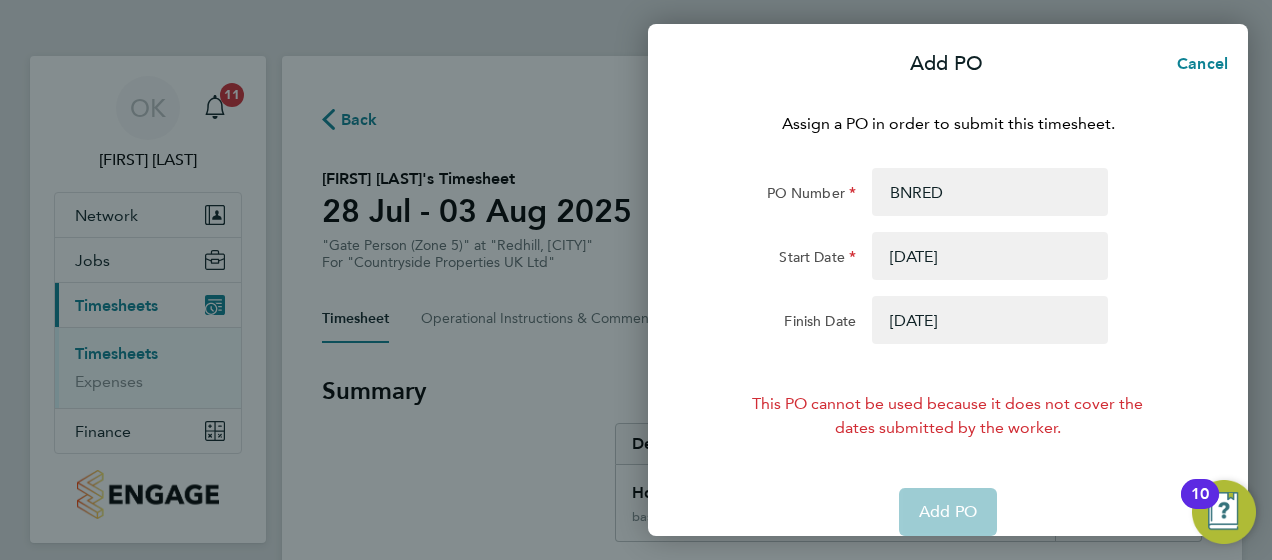 click 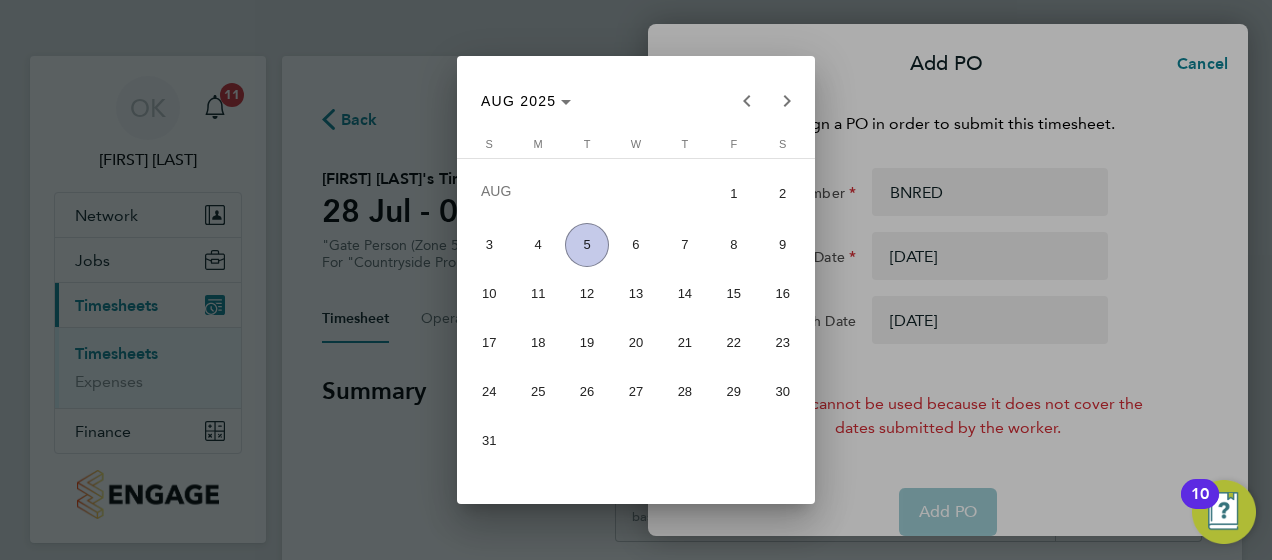 click at bounding box center (636, 280) 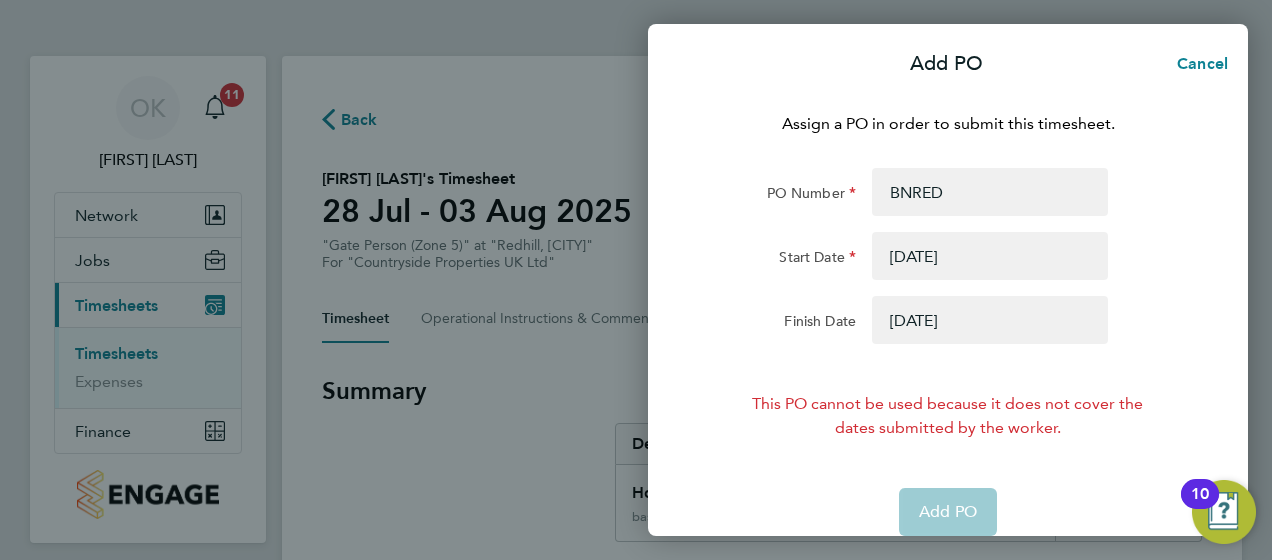drag, startPoint x: 1032, startPoint y: 49, endPoint x: 962, endPoint y: 54, distance: 70.178345 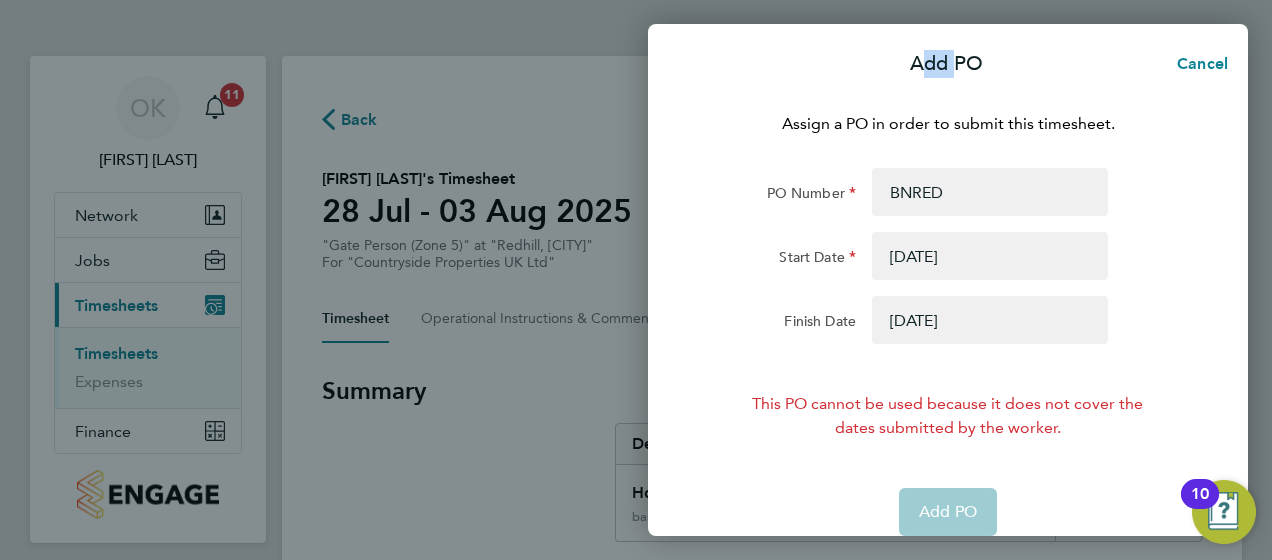 drag, startPoint x: 962, startPoint y: 54, endPoint x: 904, endPoint y: 66, distance: 59.22837 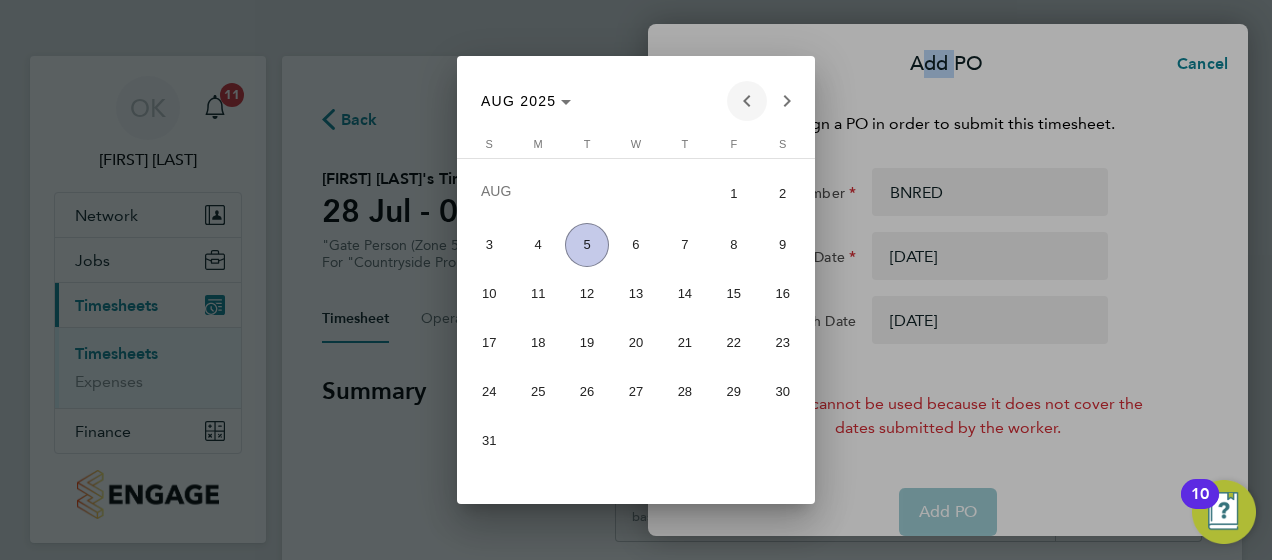 click at bounding box center [747, 101] 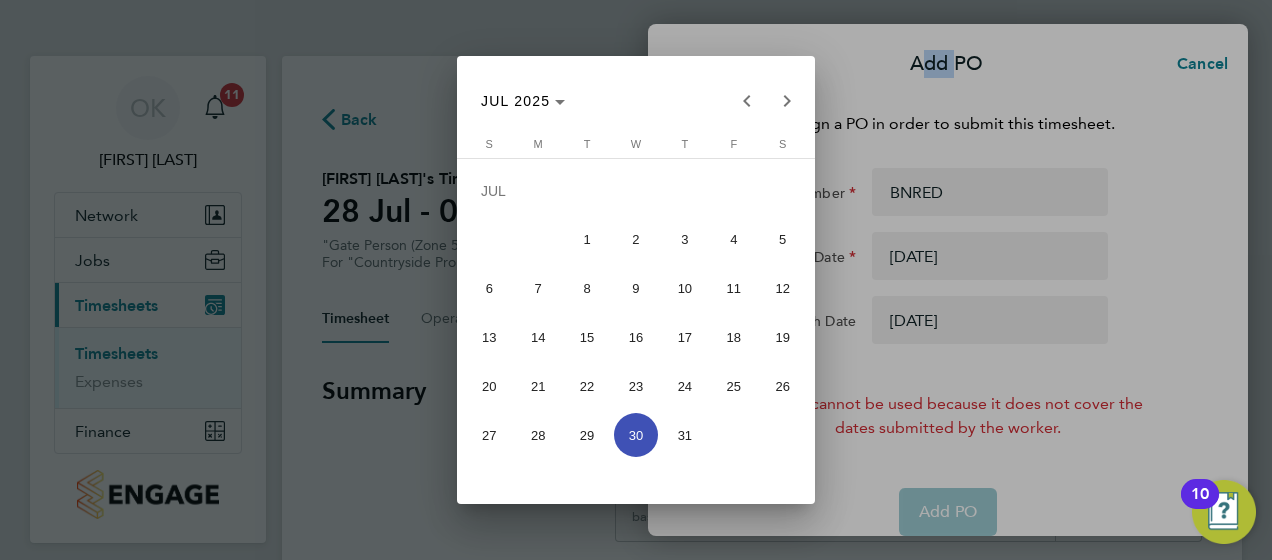 click on "28" at bounding box center [538, 435] 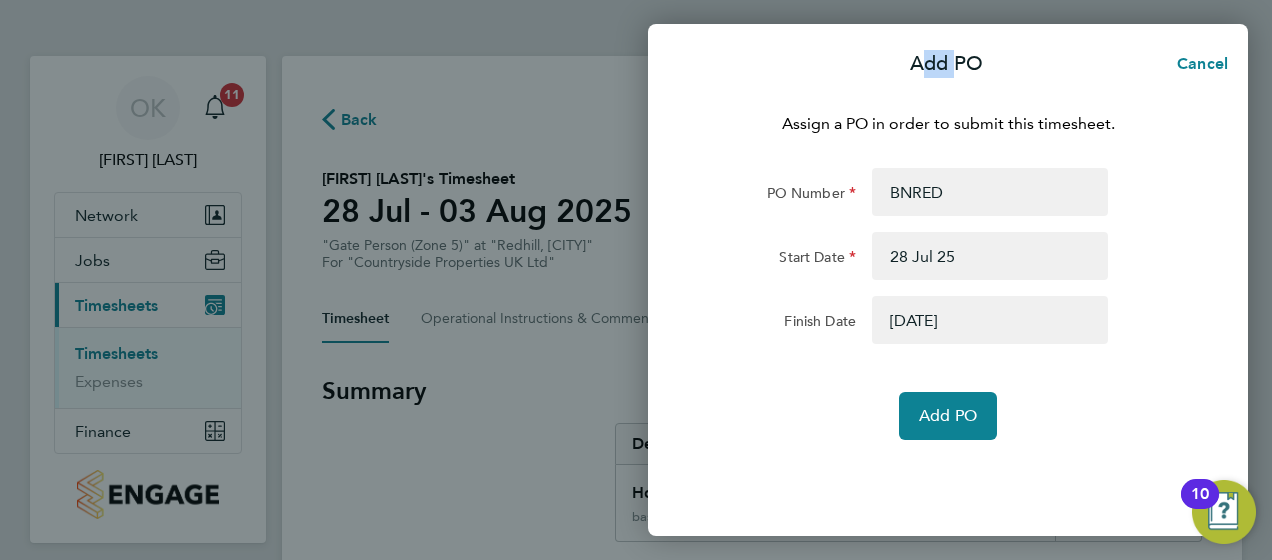 click 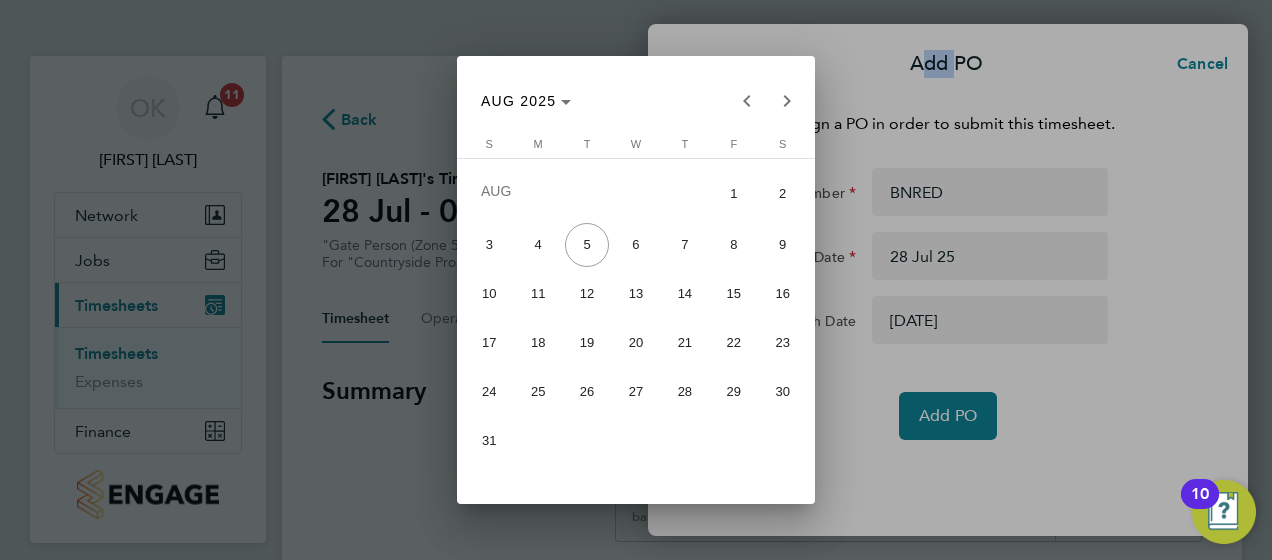 click on "3" at bounding box center [489, 245] 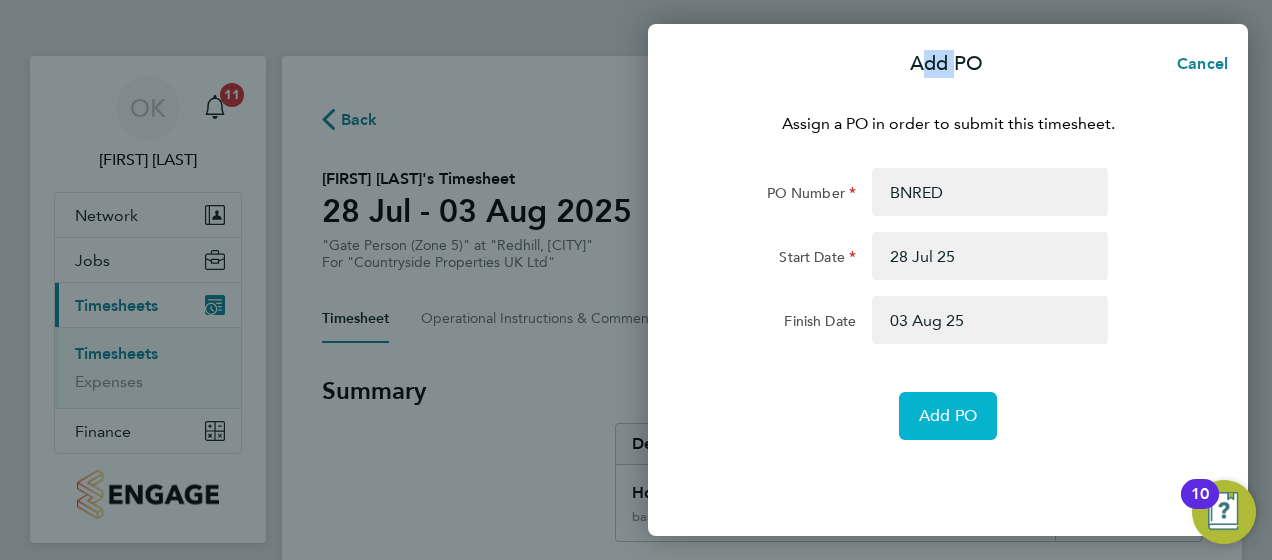 click on "Add PO" 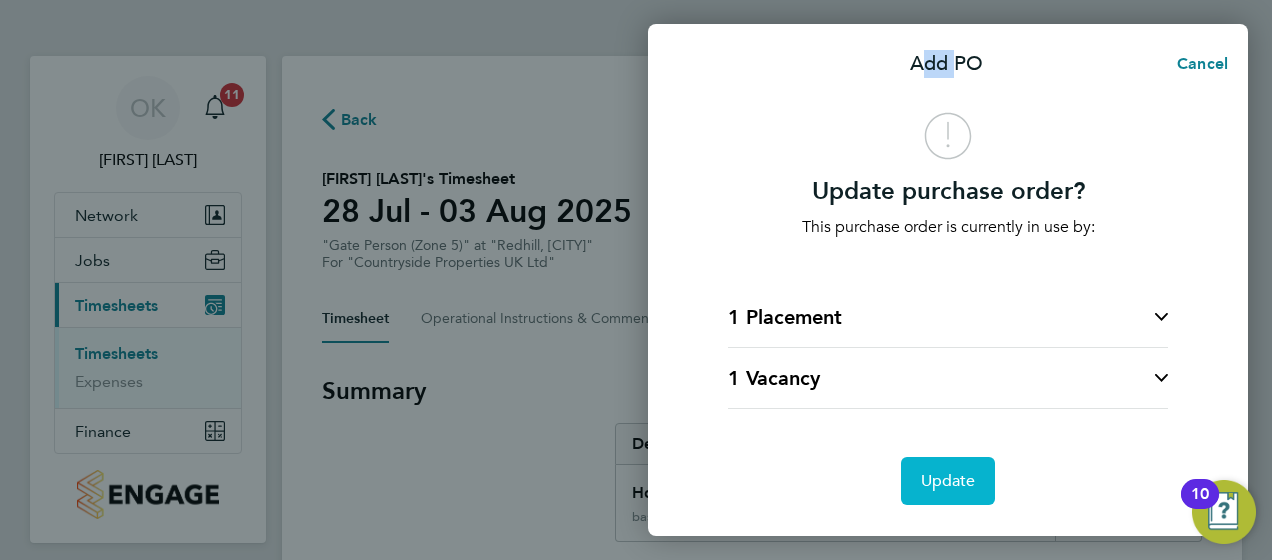 click on "Update" 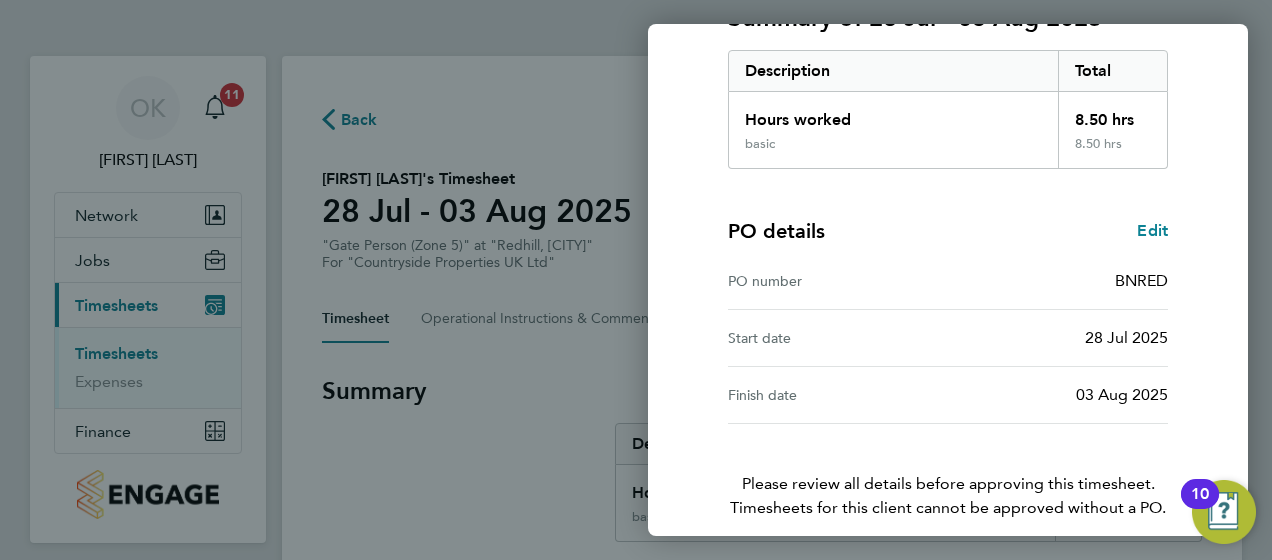 scroll, scrollTop: 396, scrollLeft: 0, axis: vertical 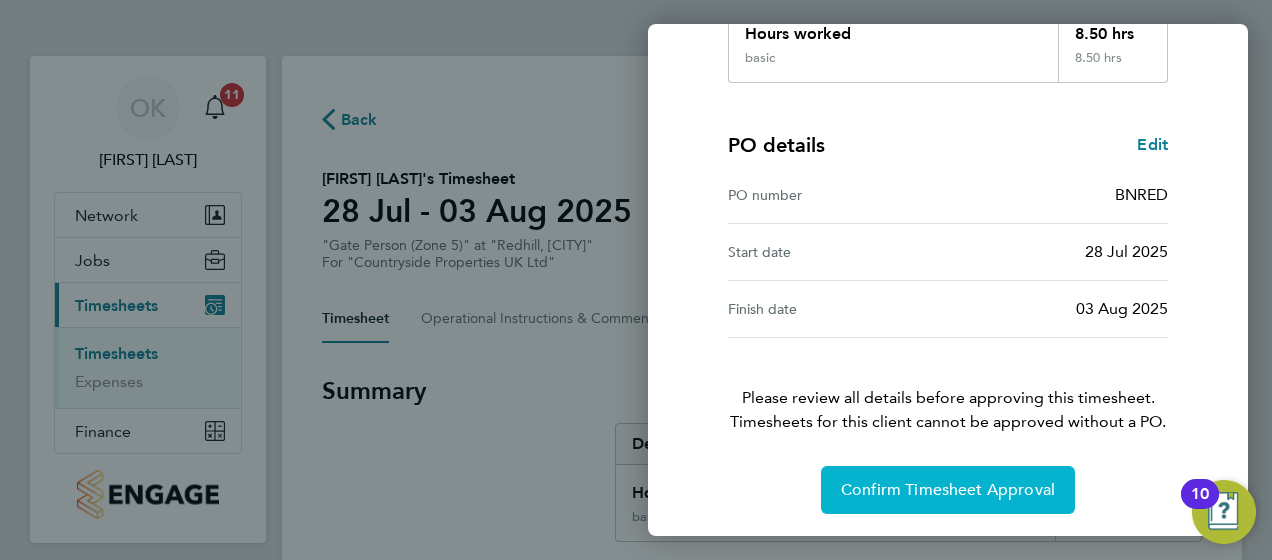click on "Confirm Timesheet Approval" 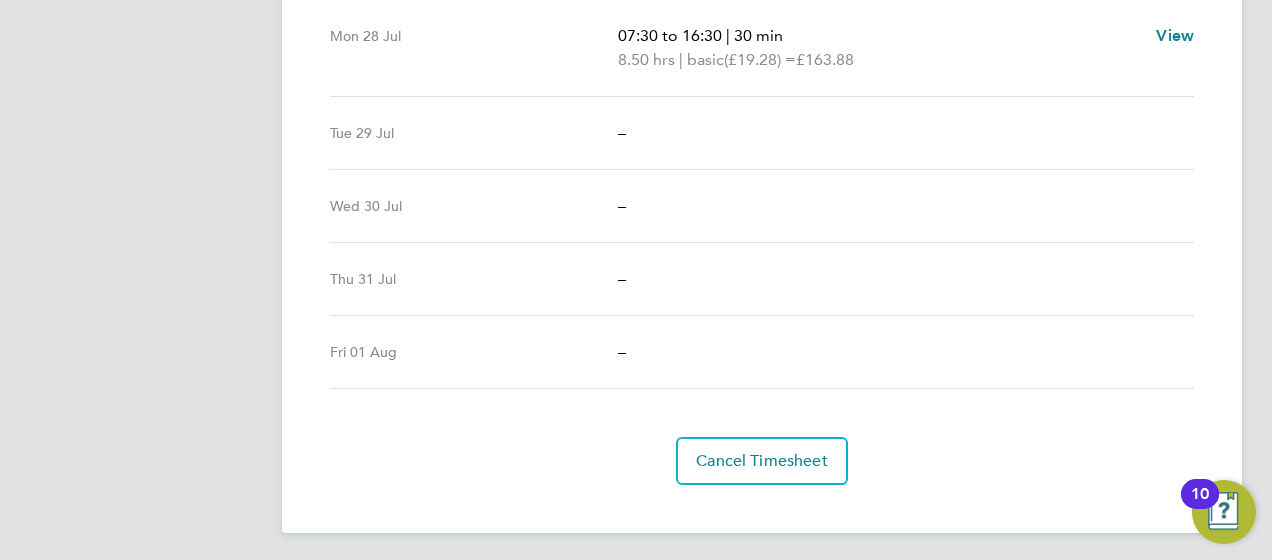 scroll, scrollTop: 640, scrollLeft: 0, axis: vertical 